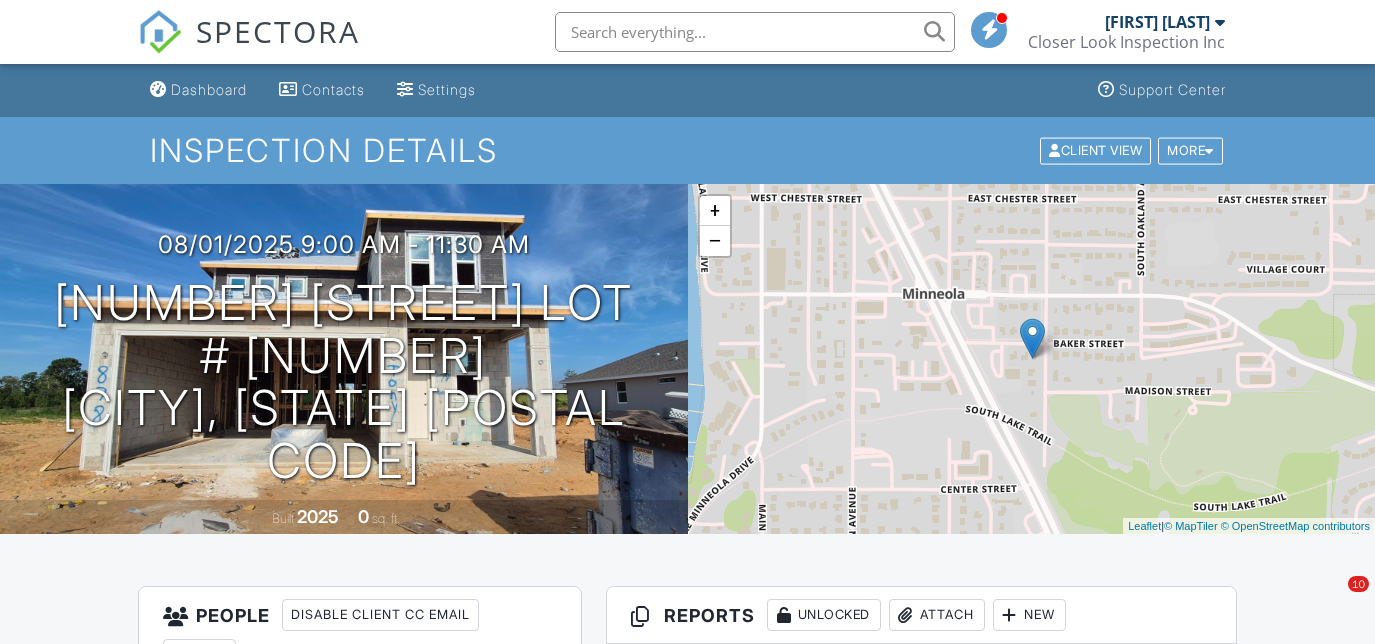 scroll, scrollTop: 0, scrollLeft: 0, axis: both 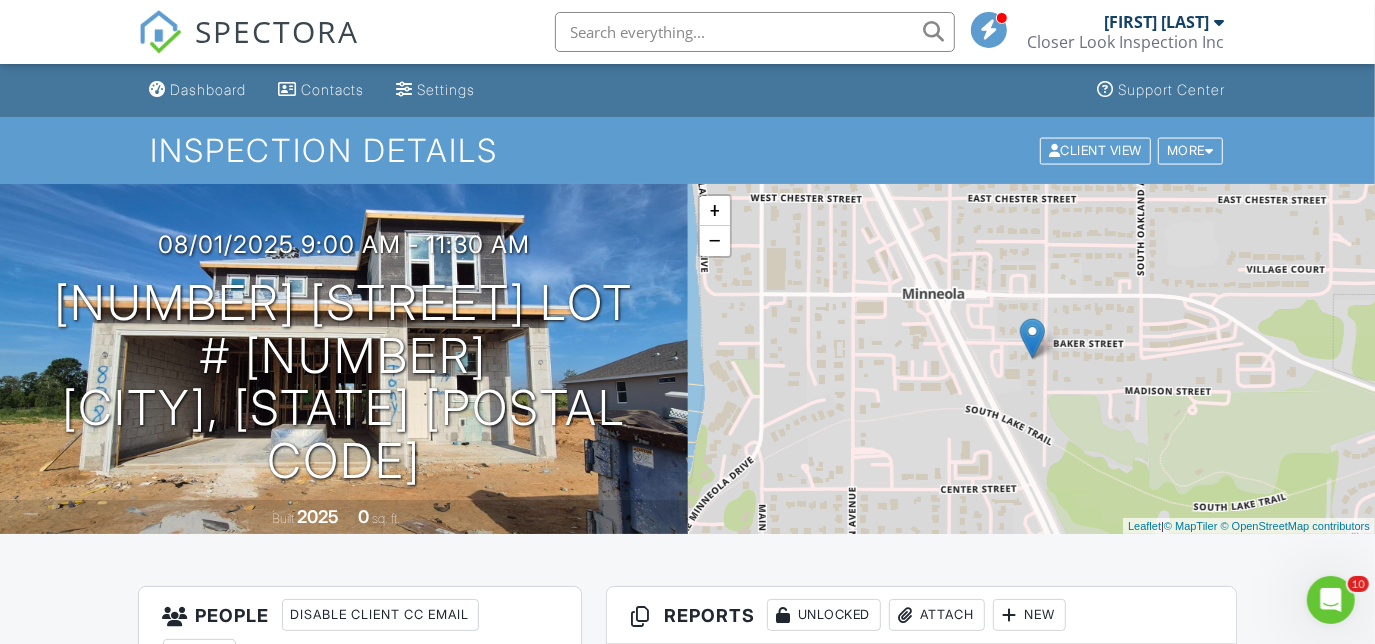 click at bounding box center (160, 32) 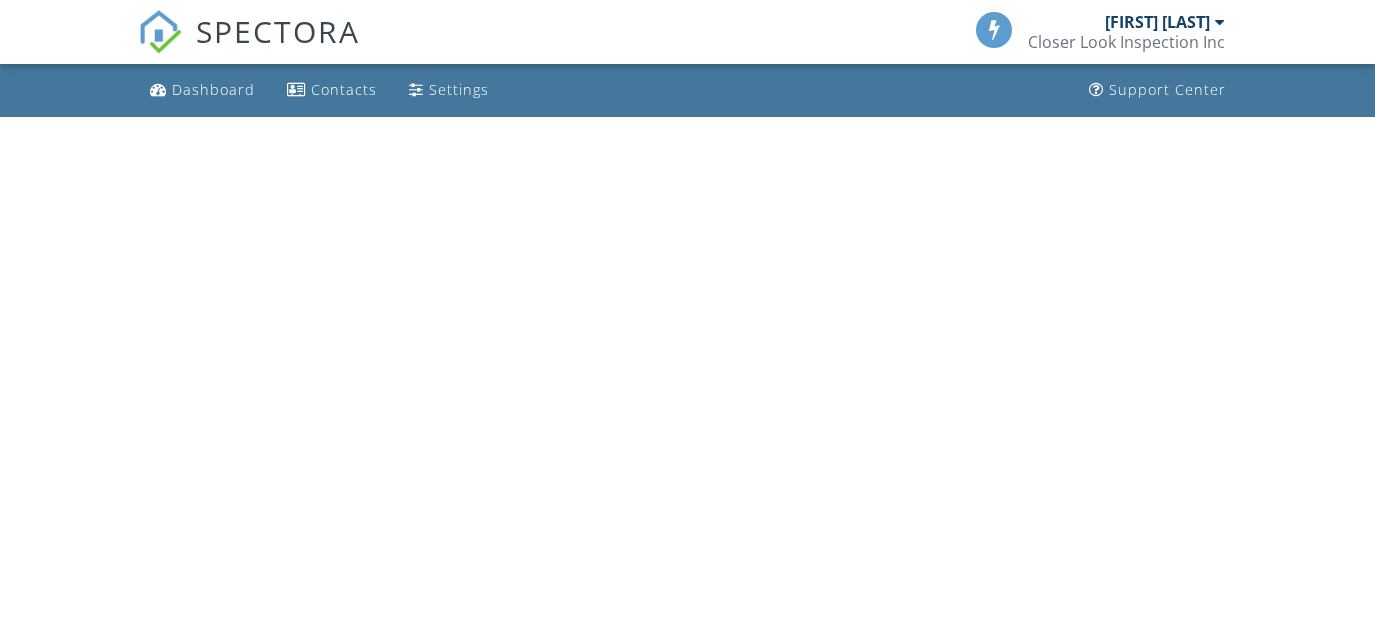 scroll, scrollTop: 0, scrollLeft: 0, axis: both 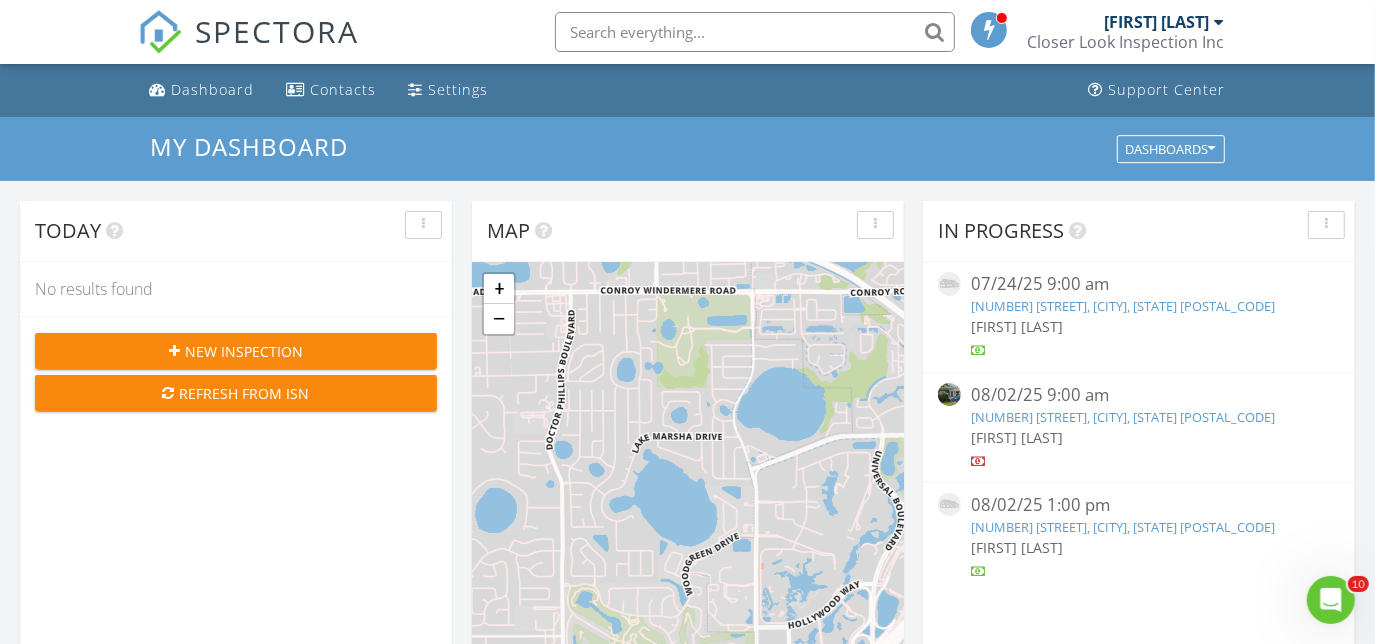 click on "1642 Mount Vernon St, Orlando, FL 32803" at bounding box center (1123, 417) 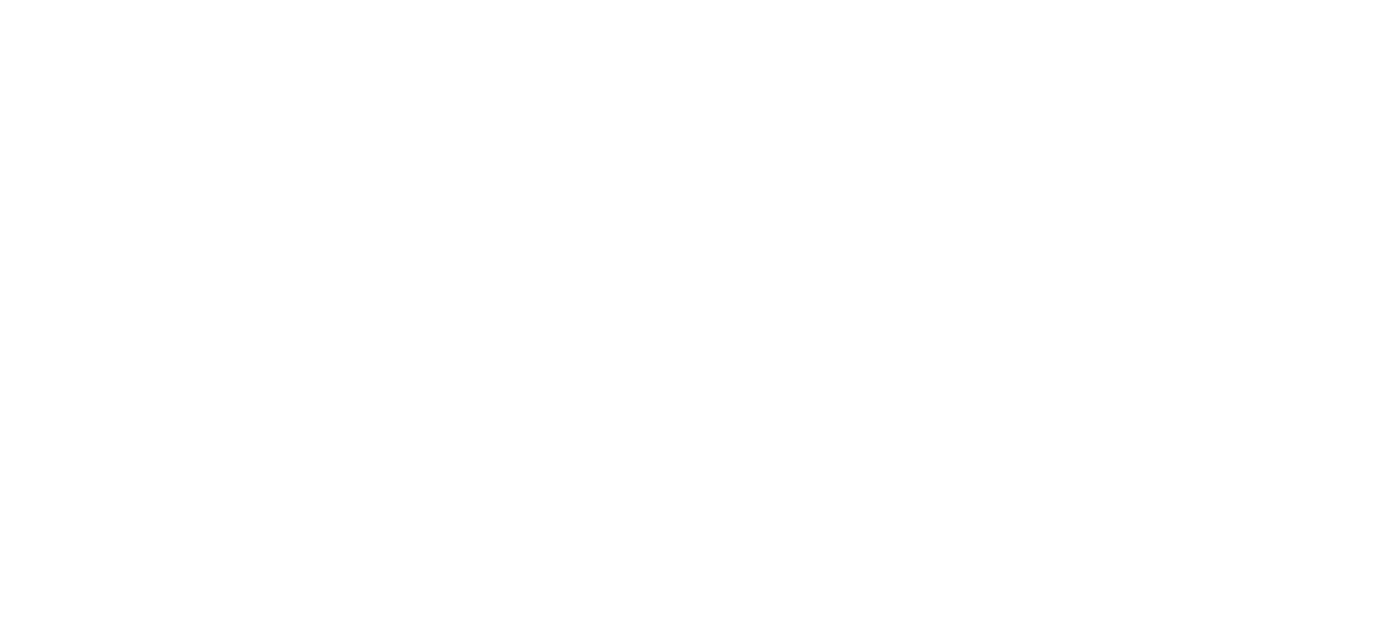 scroll, scrollTop: 0, scrollLeft: 0, axis: both 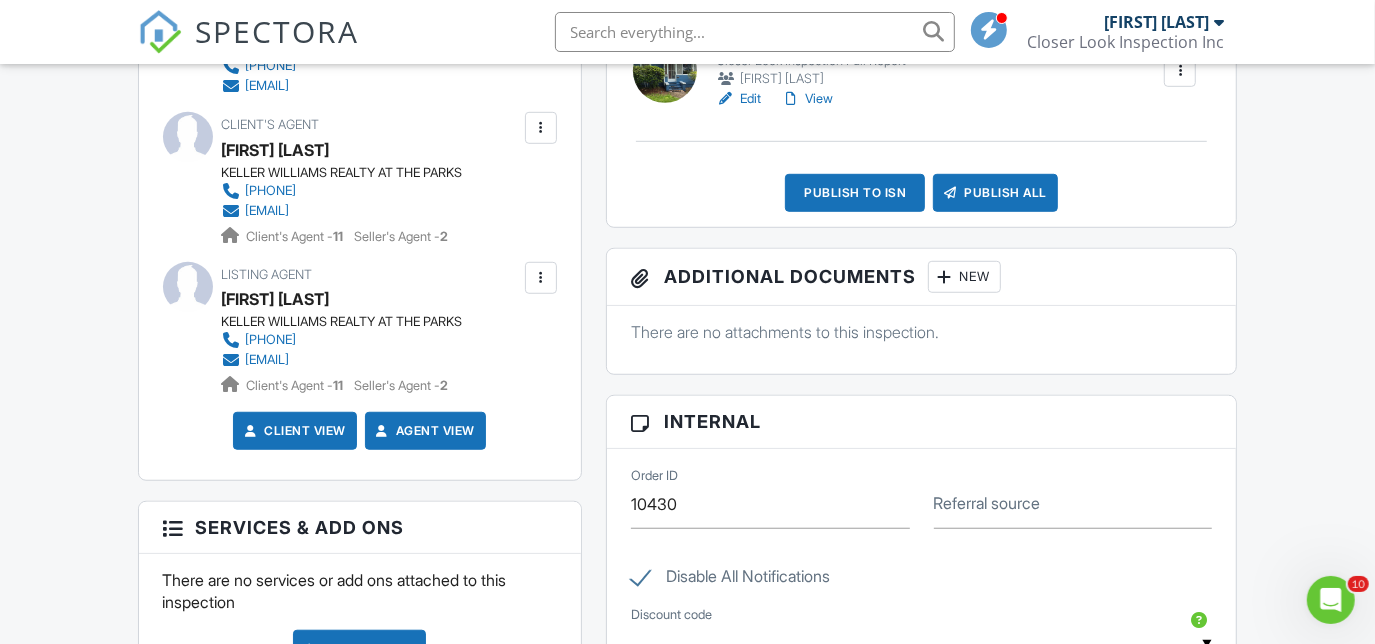 click at bounding box center (541, 278) 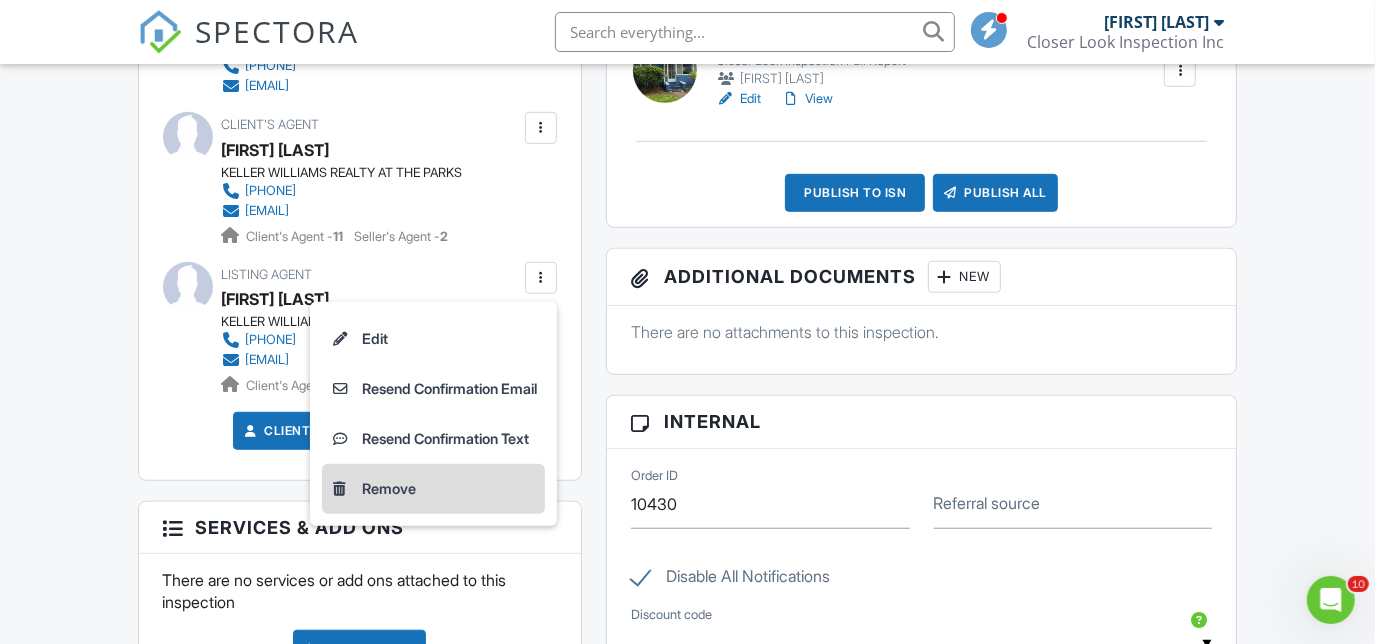 click on "Remove" at bounding box center (433, 489) 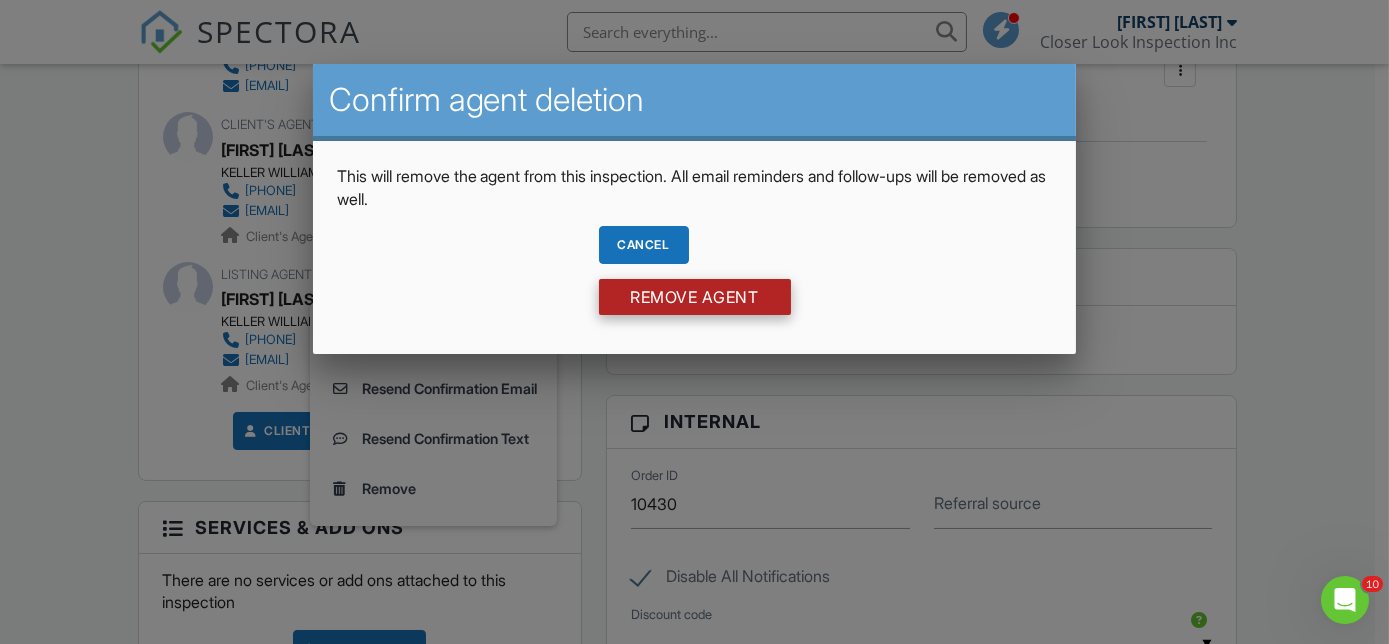 click on "Remove Agent" at bounding box center [695, 297] 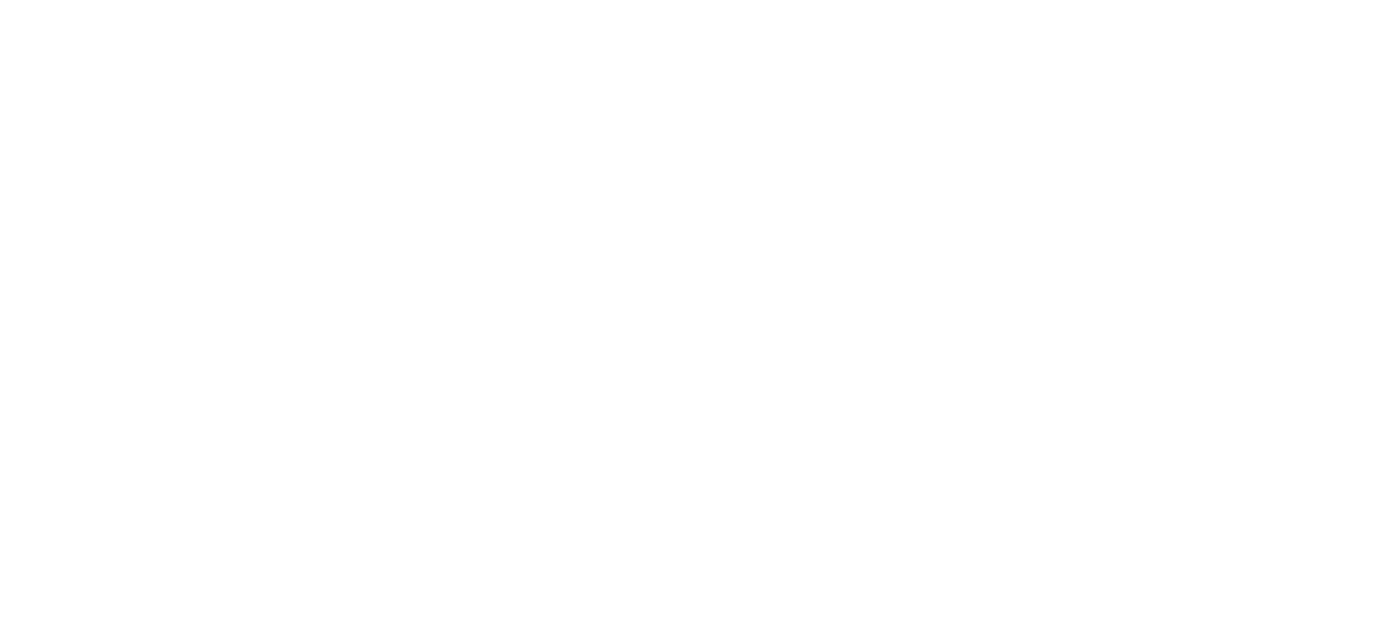 scroll, scrollTop: 0, scrollLeft: 0, axis: both 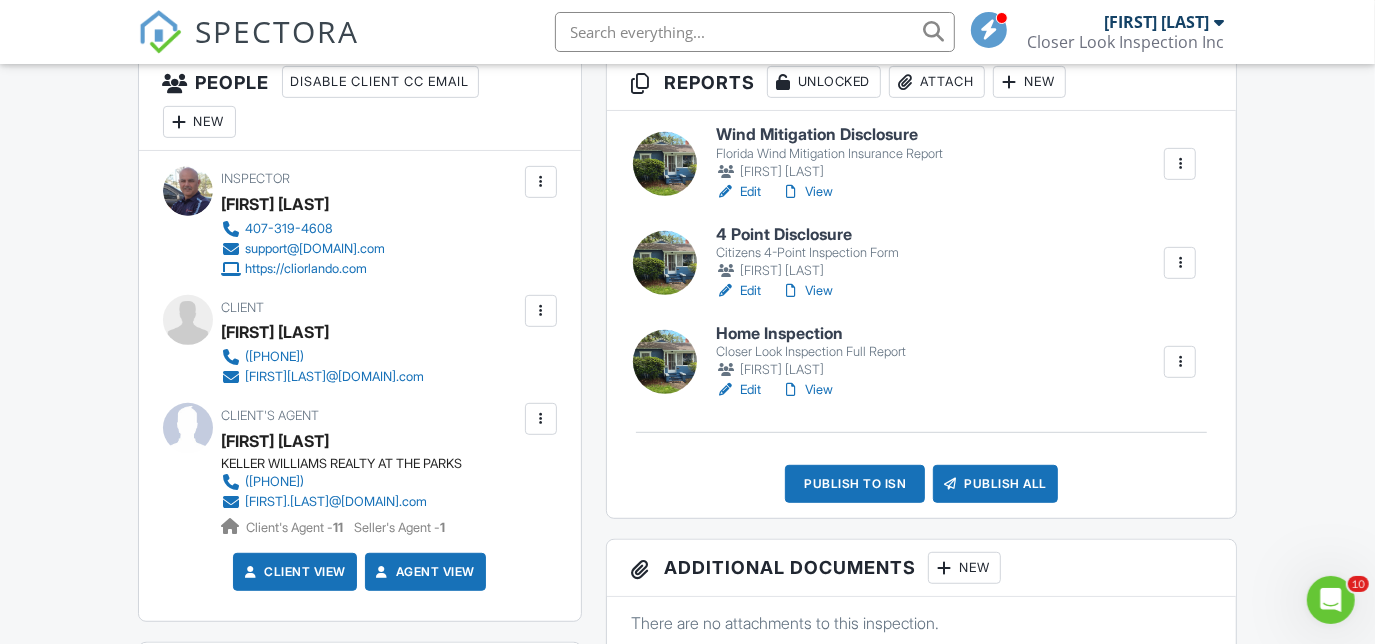 click on "View" at bounding box center [807, 192] 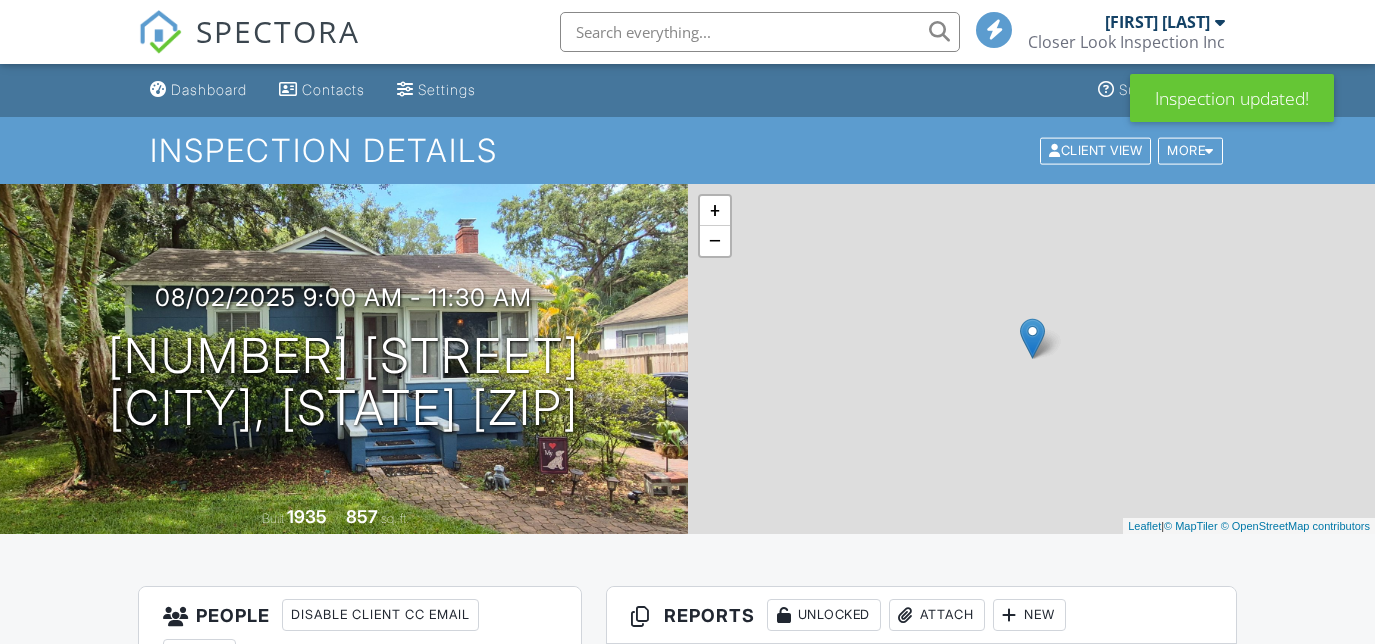 scroll, scrollTop: 533, scrollLeft: 0, axis: vertical 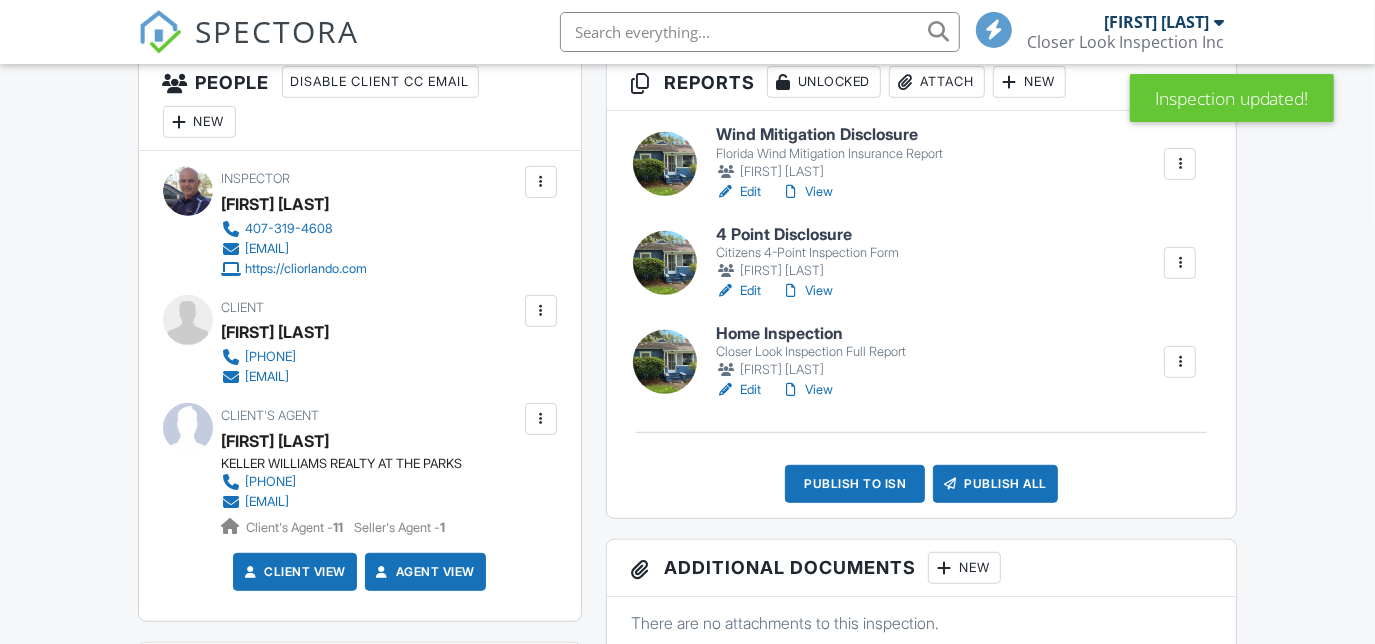 click on "View" at bounding box center (807, 192) 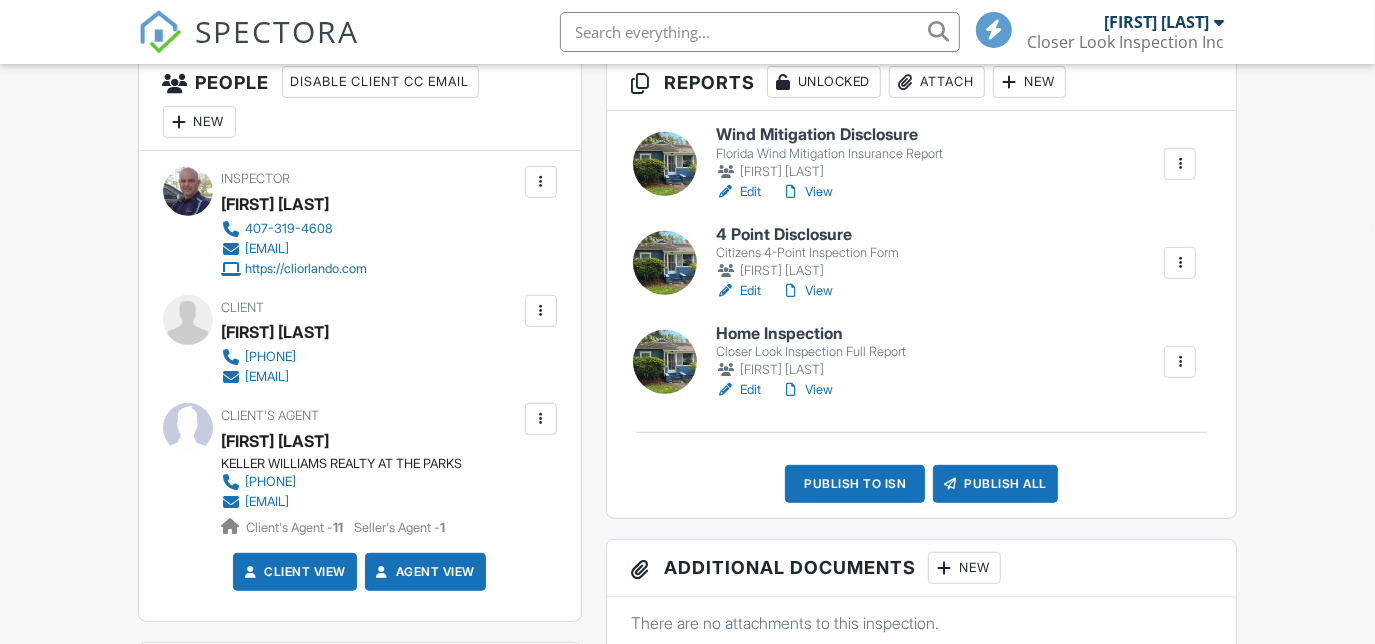 click on "View" at bounding box center [807, 291] 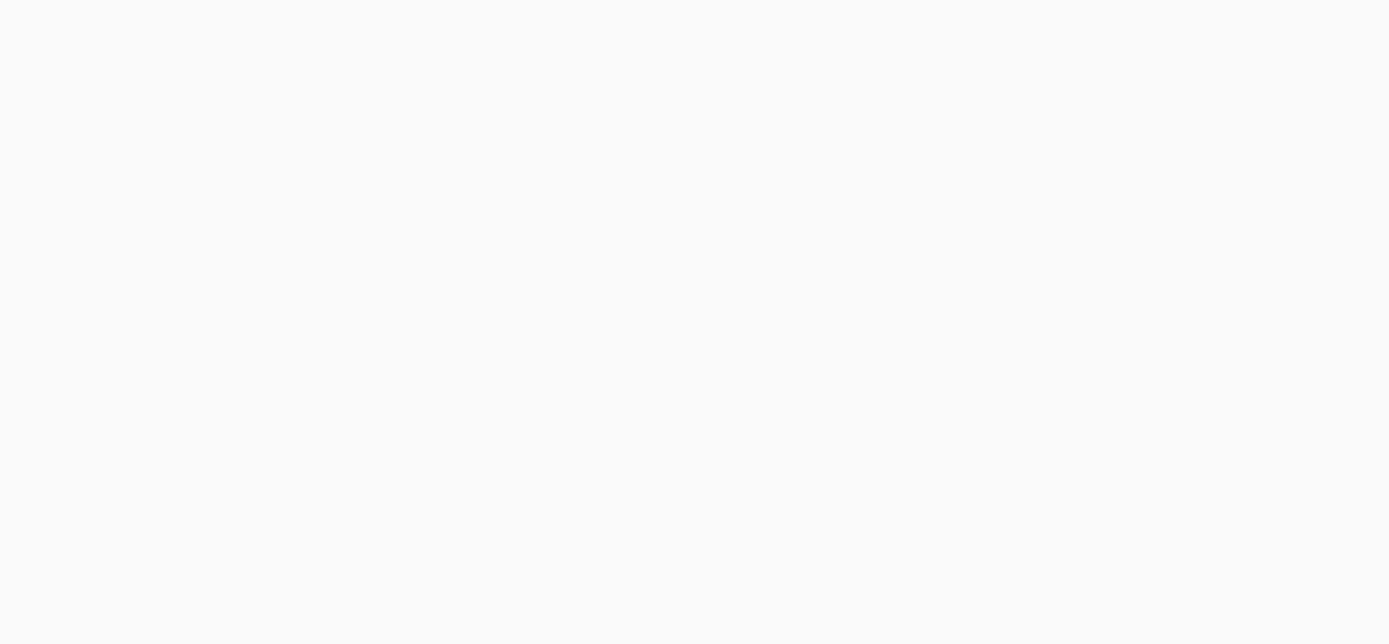 scroll, scrollTop: 0, scrollLeft: 0, axis: both 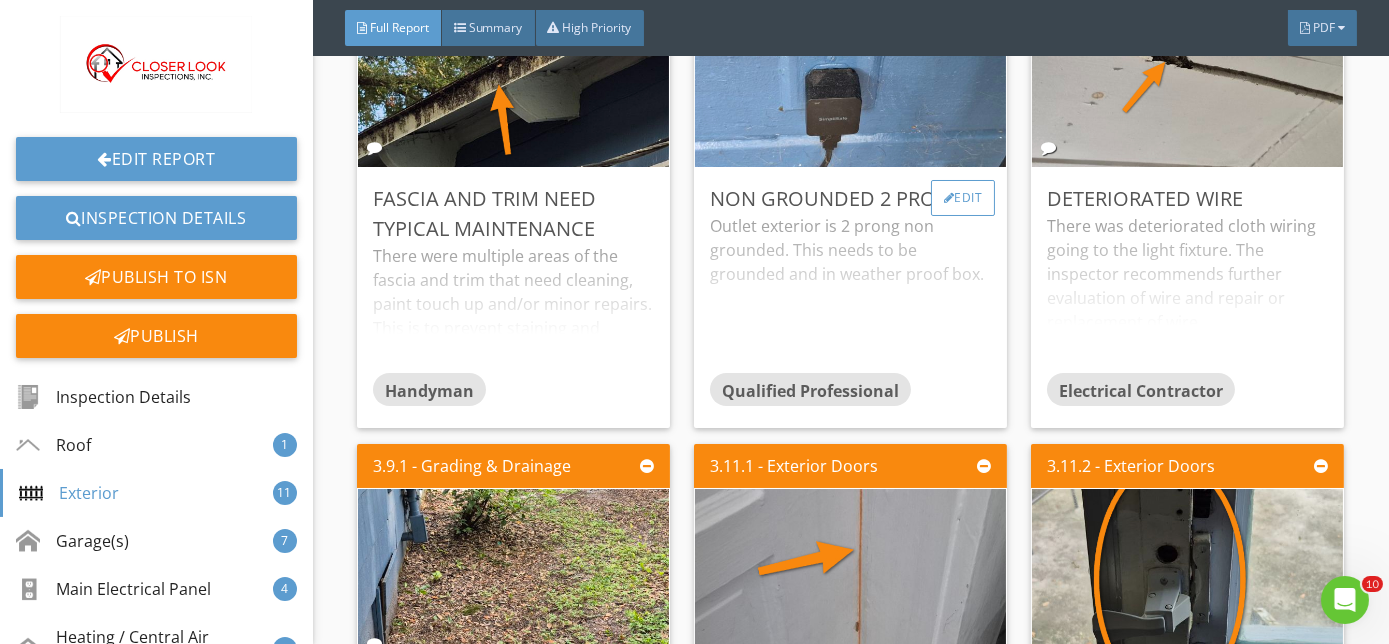 click on "Edit" at bounding box center [963, 198] 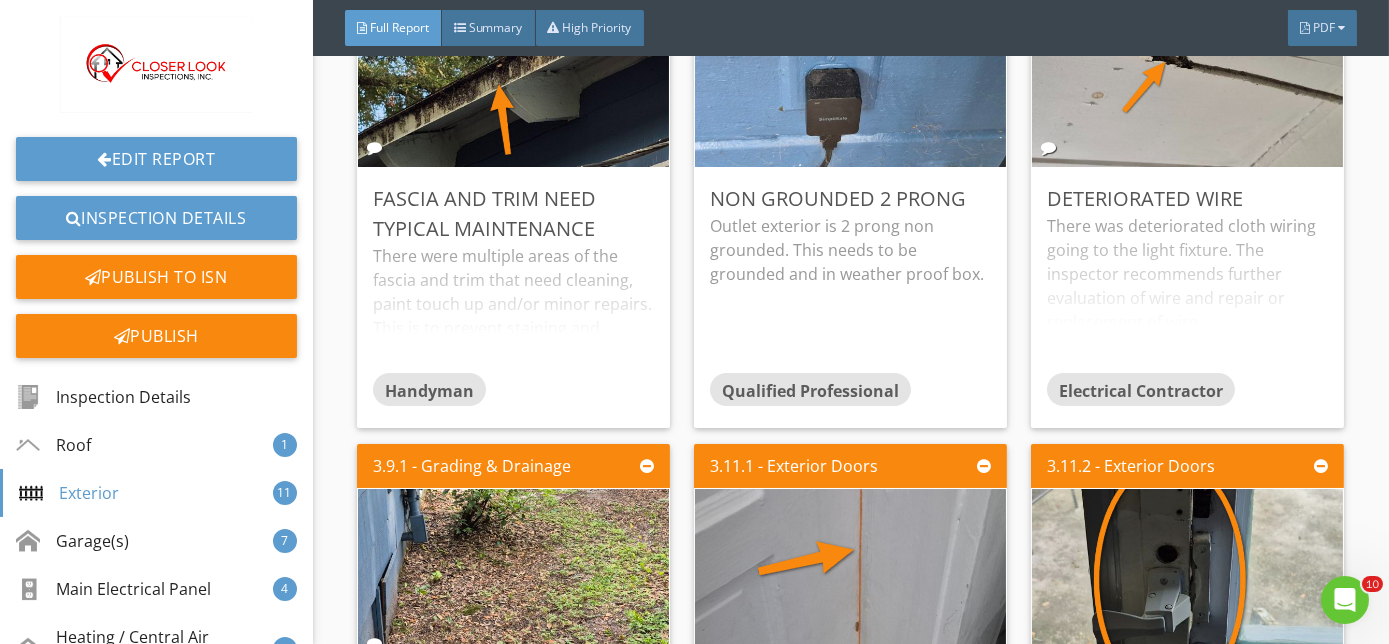 click at bounding box center [694, 322] 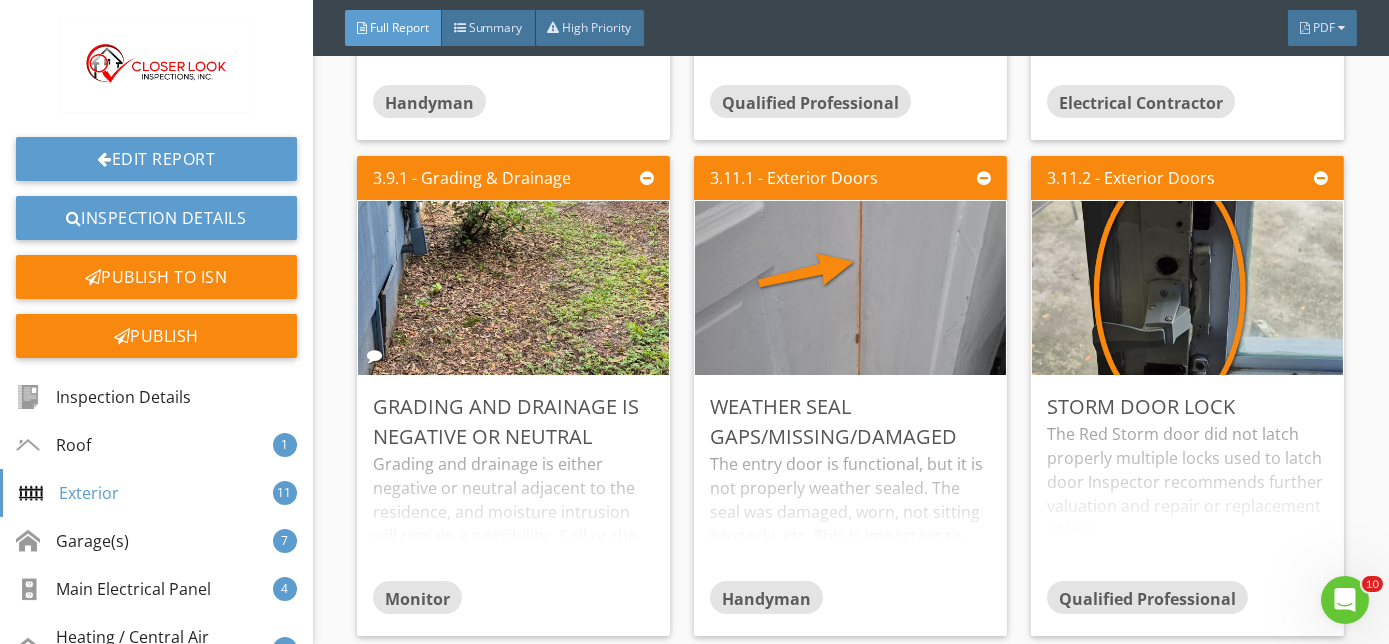 scroll, scrollTop: 8072, scrollLeft: 0, axis: vertical 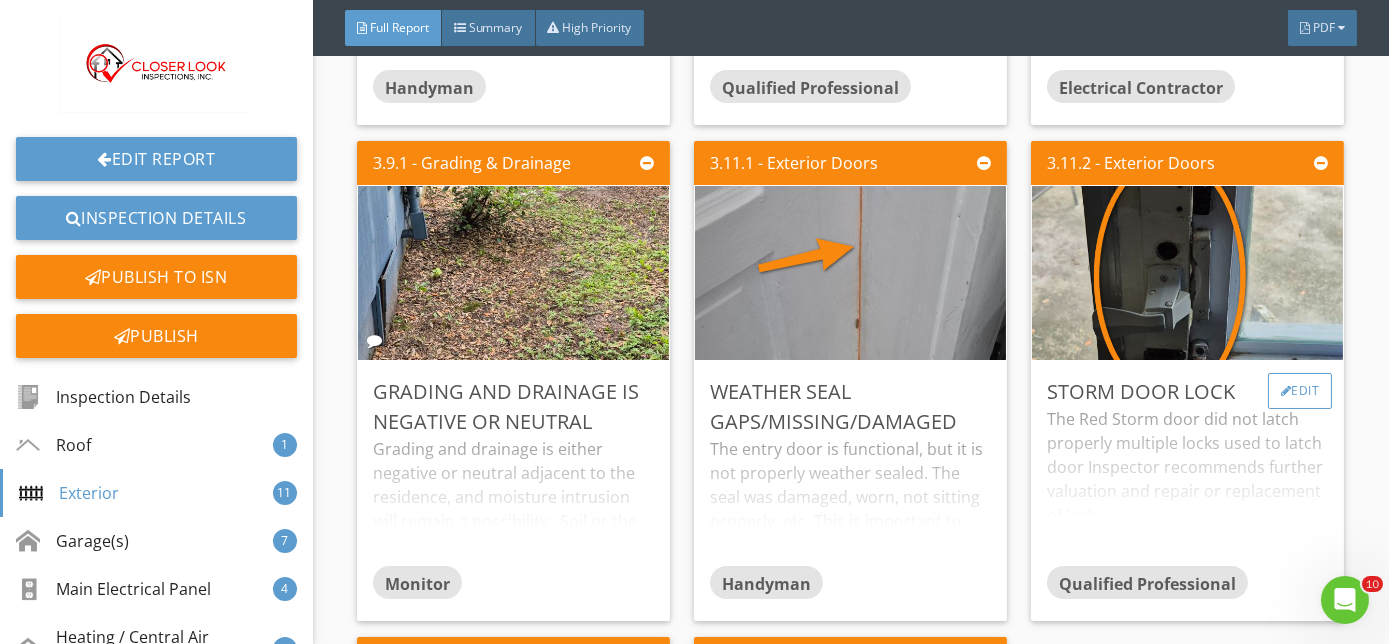 click on "Edit" at bounding box center [1300, 391] 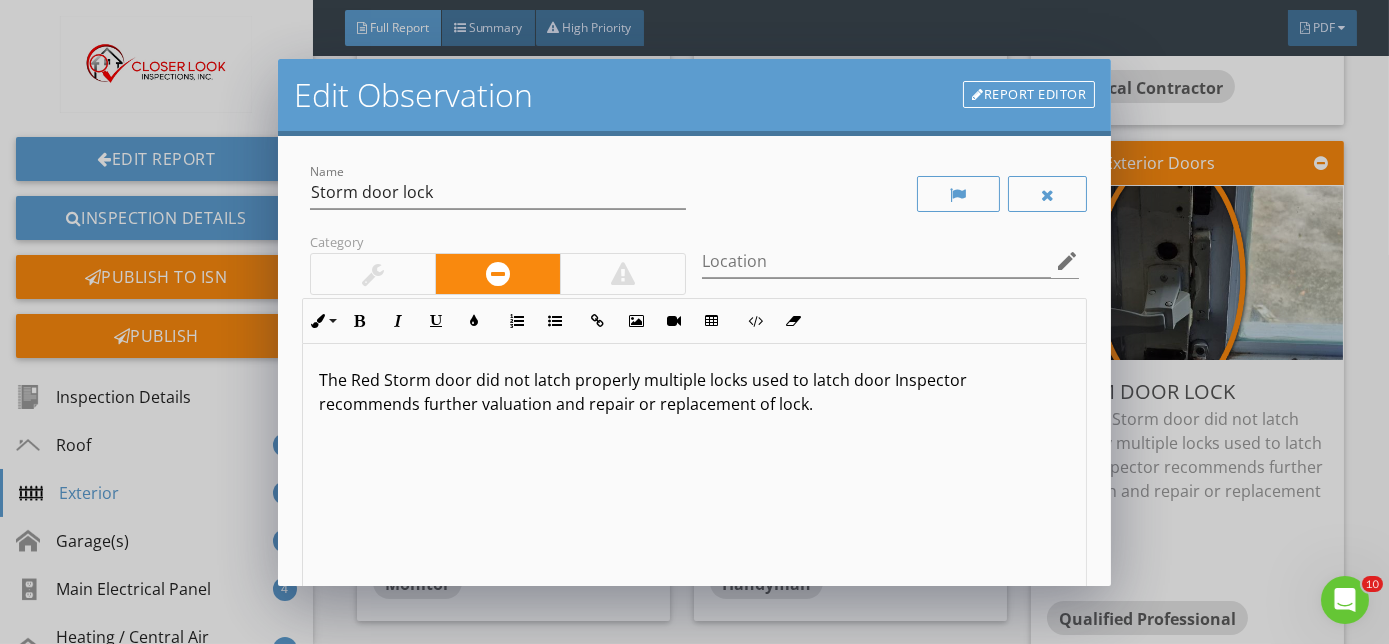 click on "The Red Storm door did not latch properly multiple locks used to latch door Inspector recommends further valuation and repair or replacement of lock." at bounding box center (694, 392) 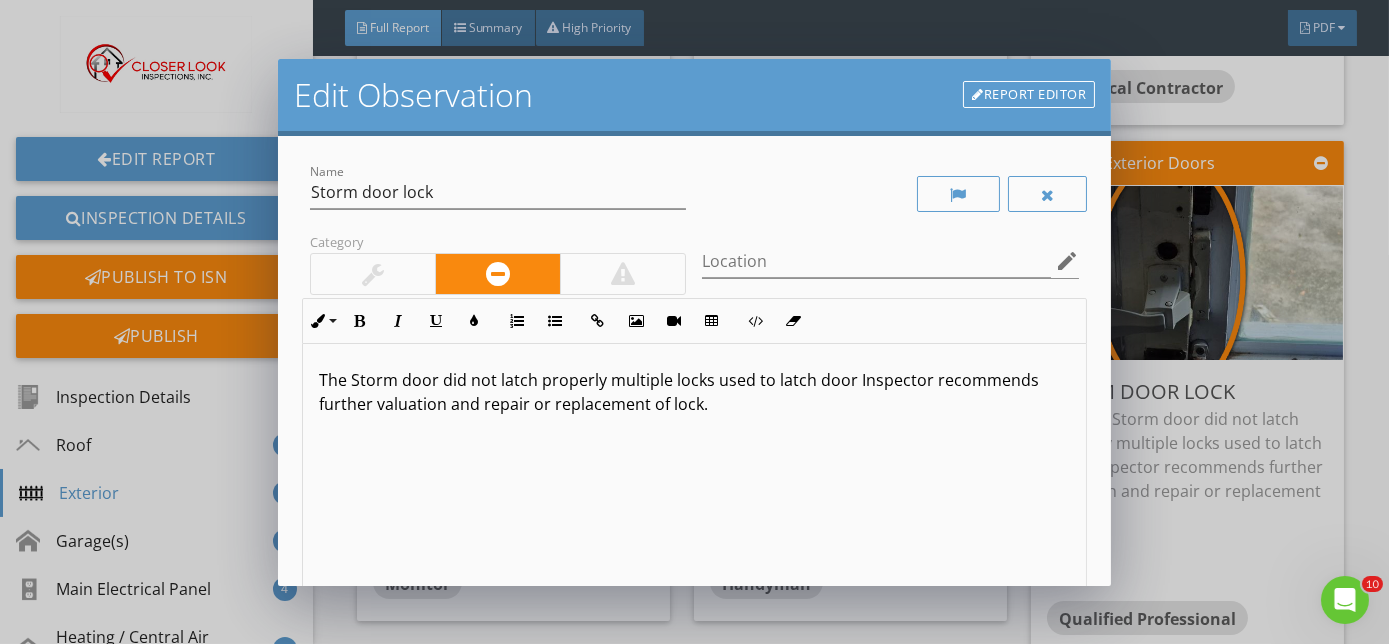 click on "The Storm door did not latch properly multiple locks used to latch door Inspector recommends further valuation and repair or replacement of lock." at bounding box center [694, 392] 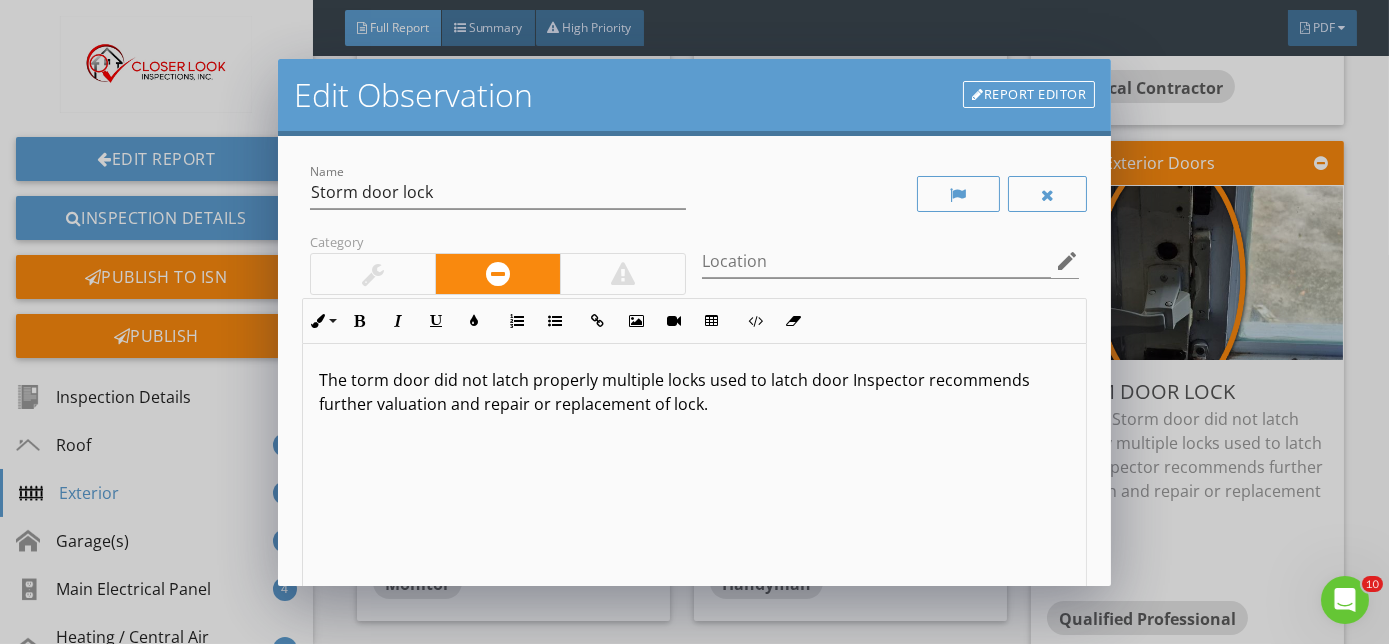 type 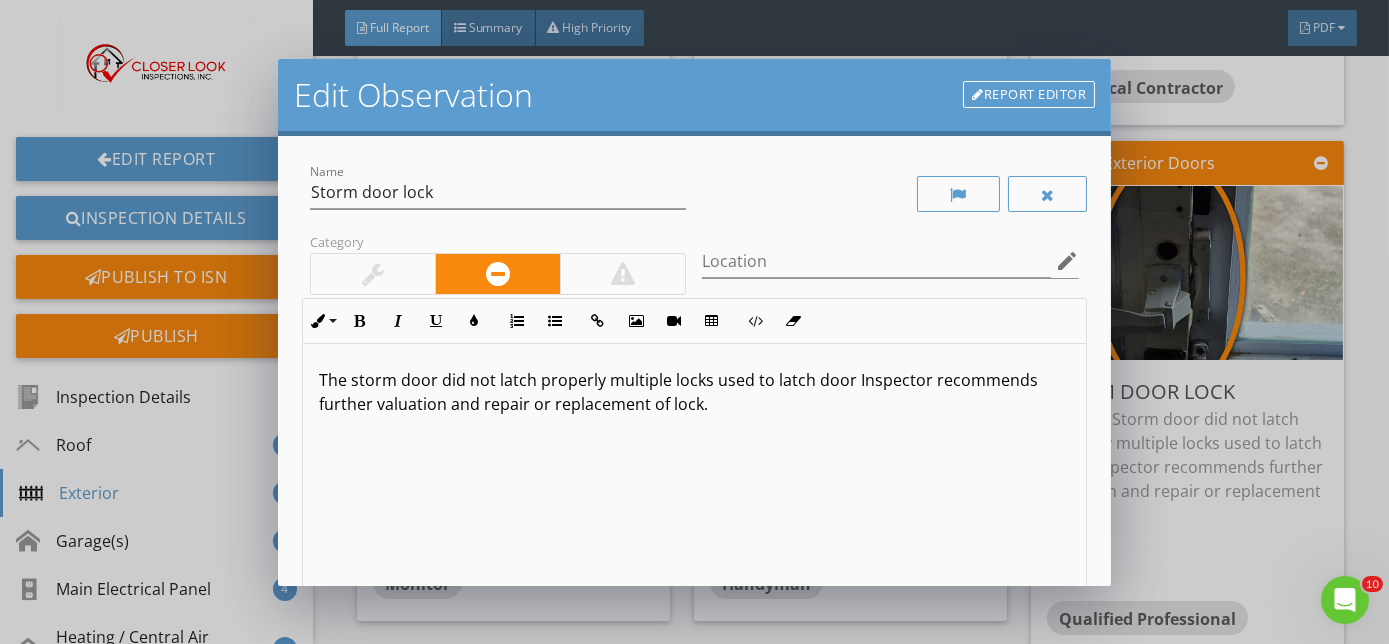 click on "The storm door did not latch properly multiple locks used to latch door Inspector recommends further valuation and repair or replacement of lock." at bounding box center (694, 392) 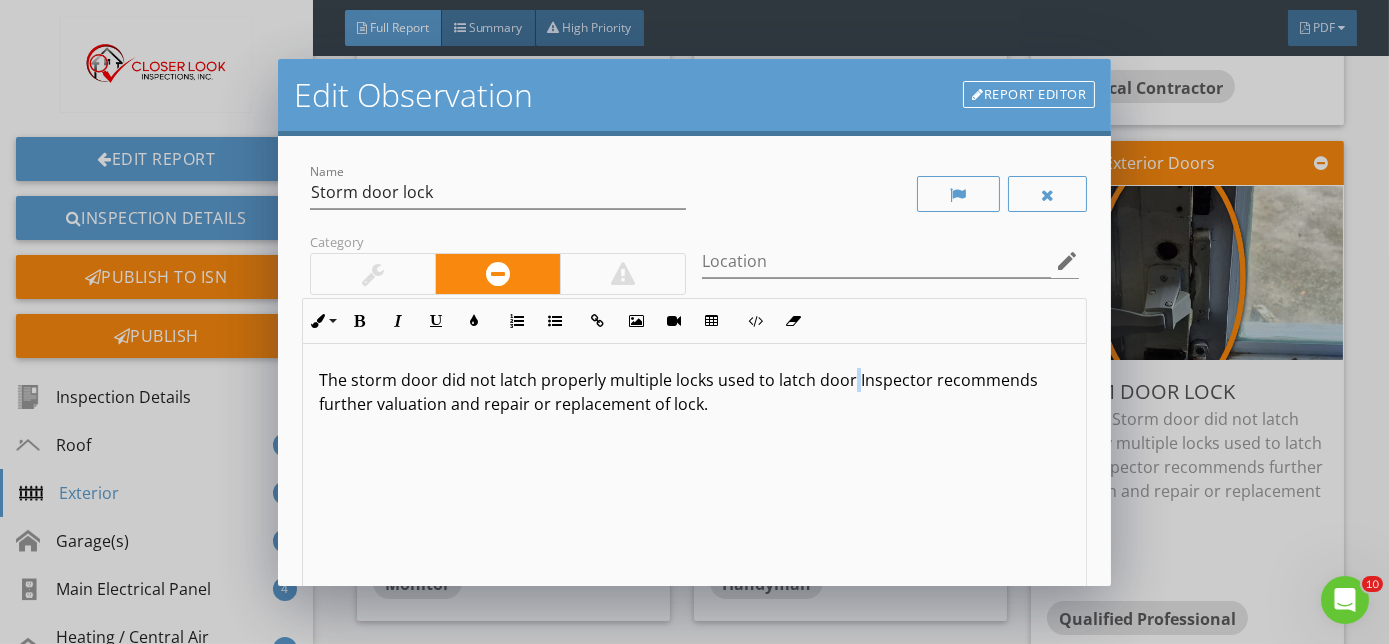 click on "The storm door did not latch properly multiple locks used to latch door Inspector recommends further valuation and repair or replacement of lock." at bounding box center (694, 392) 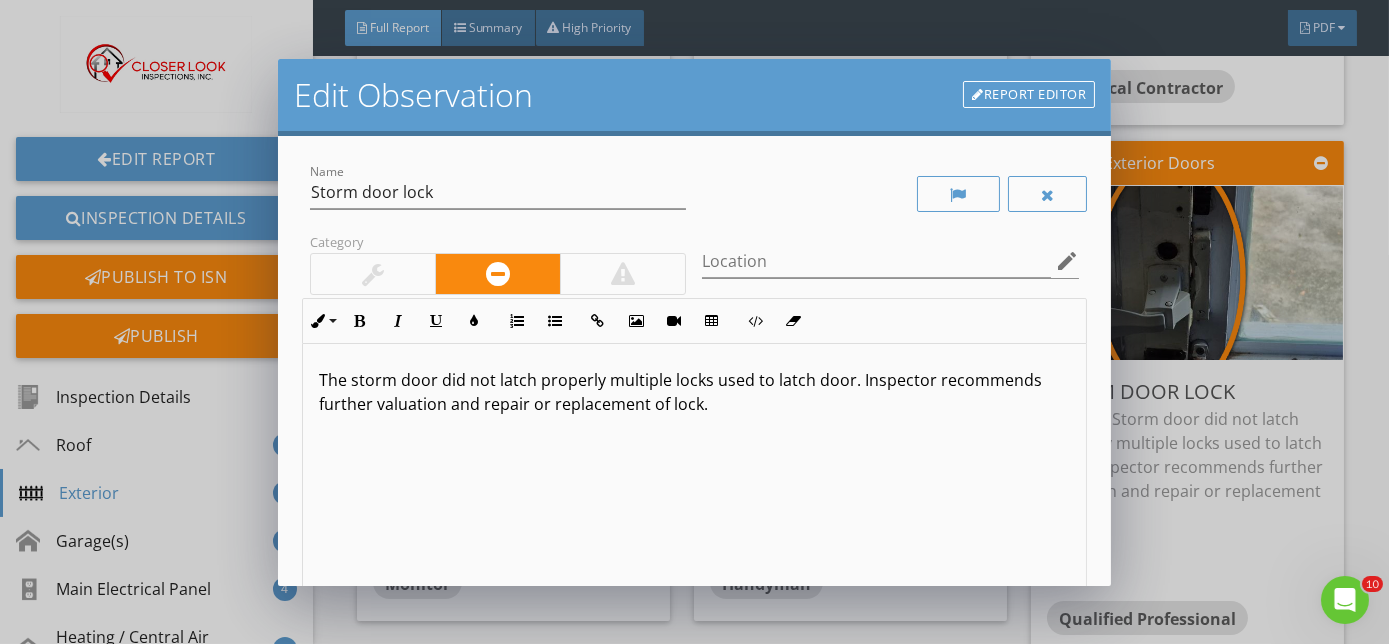 click on "The storm door did not latch properly multiple locks used to latch door. Inspector recommends further valuation and repair or replacement of lock." at bounding box center [694, 392] 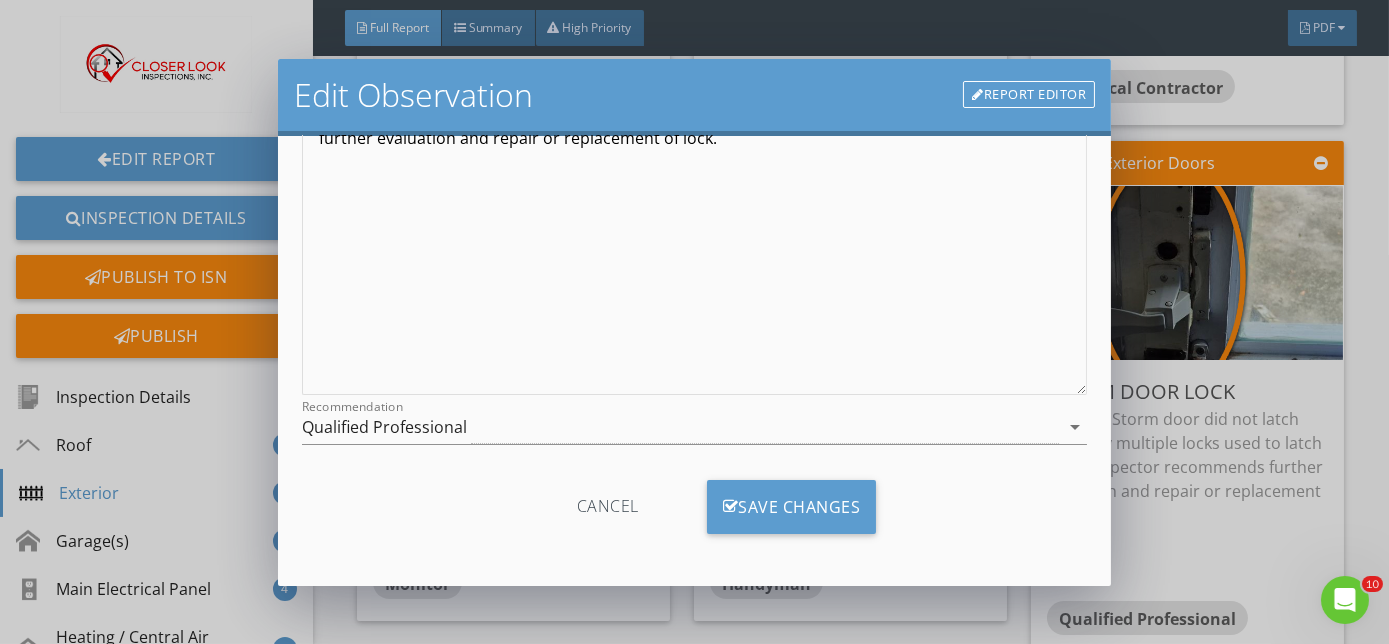 scroll, scrollTop: 266, scrollLeft: 0, axis: vertical 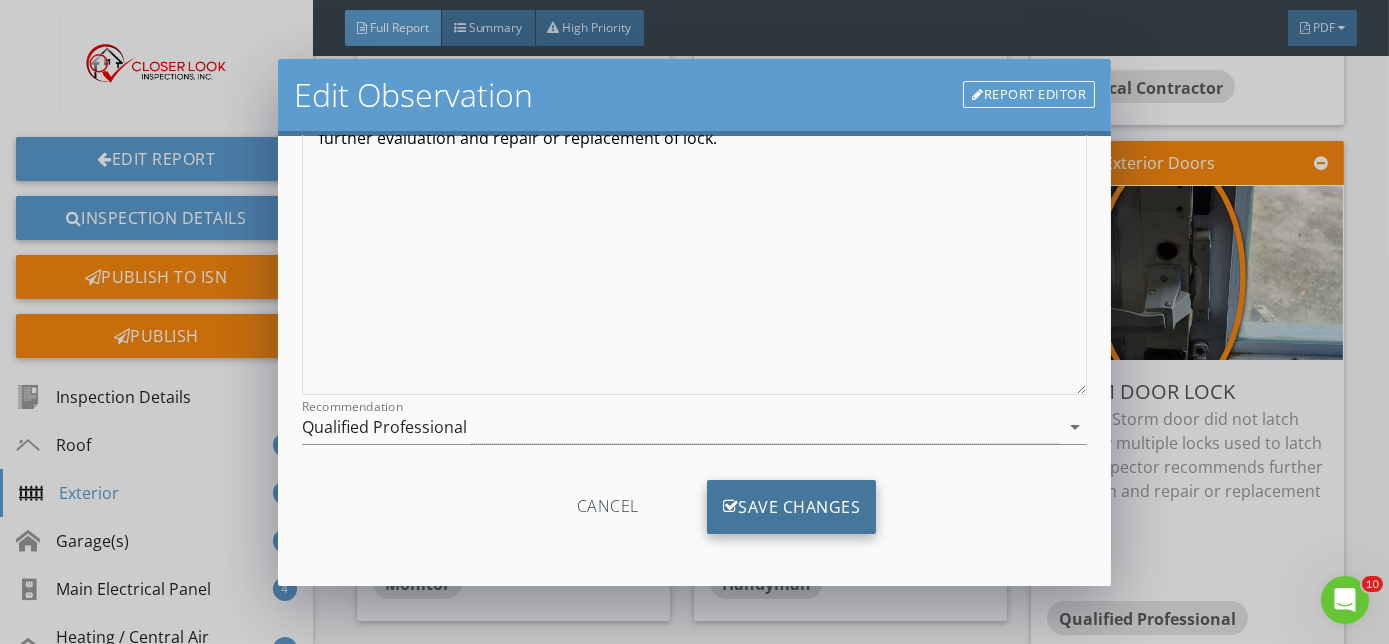 click on "Save Changes" at bounding box center (792, 507) 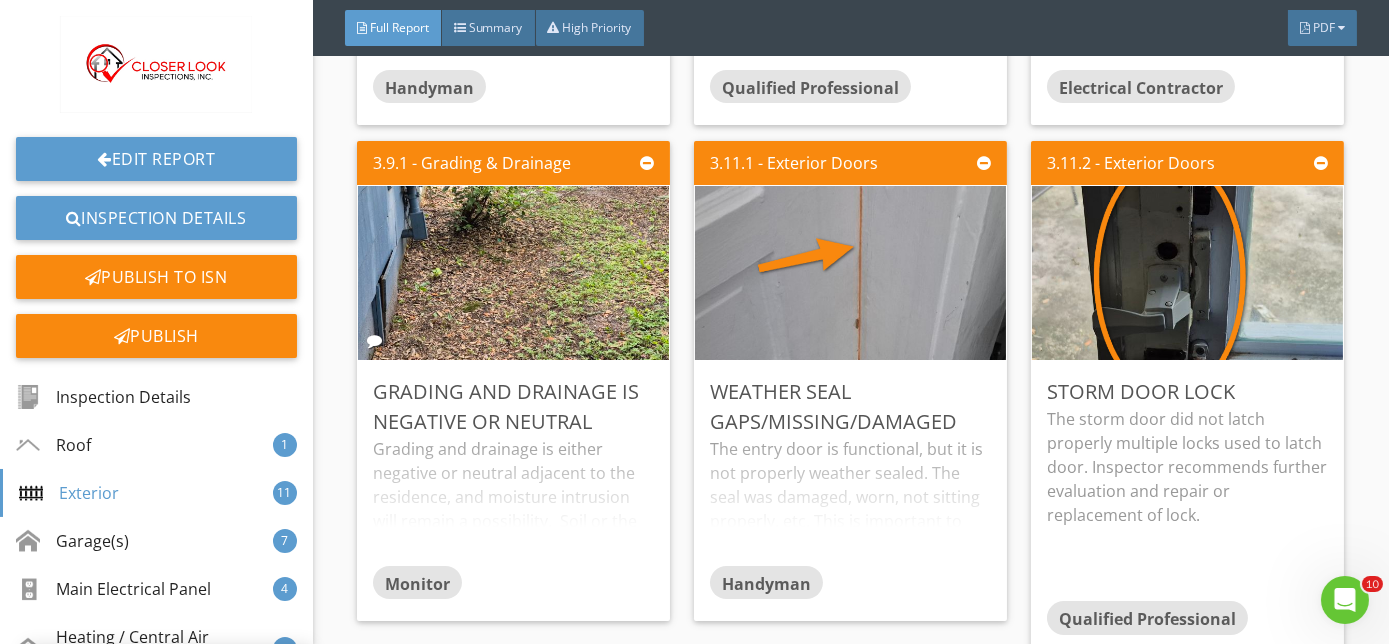 scroll, scrollTop: 29, scrollLeft: 0, axis: vertical 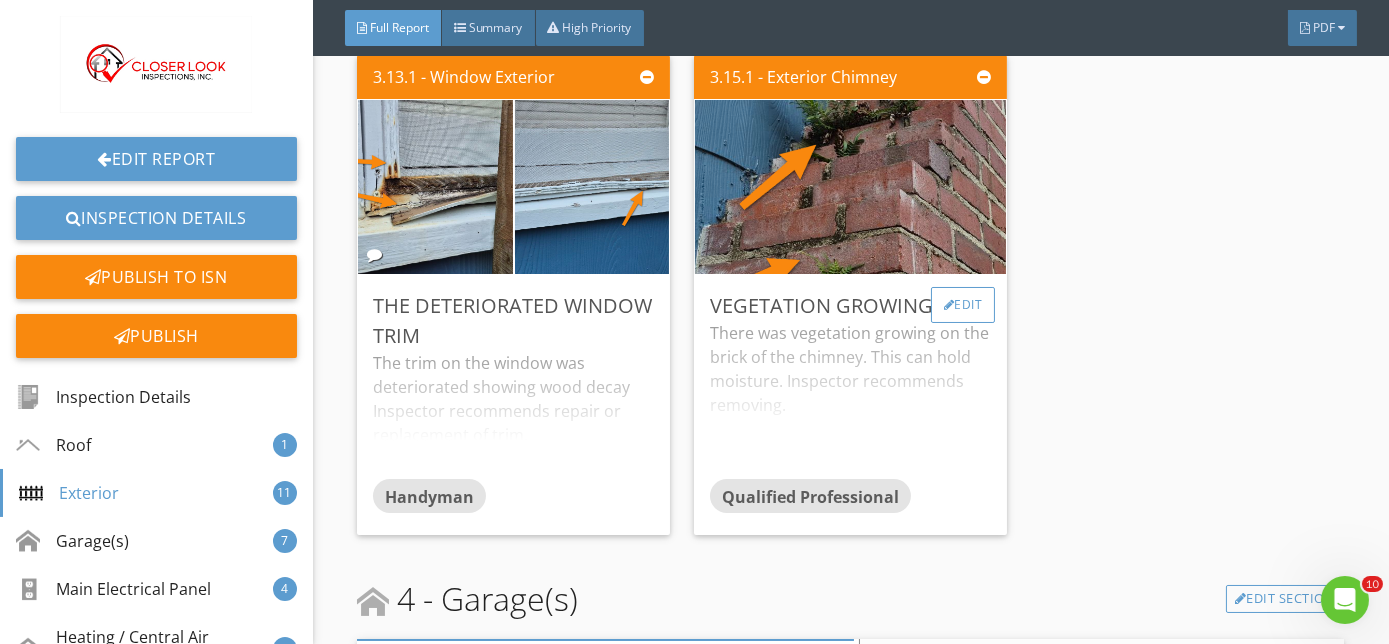 click on "Edit" at bounding box center (963, 305) 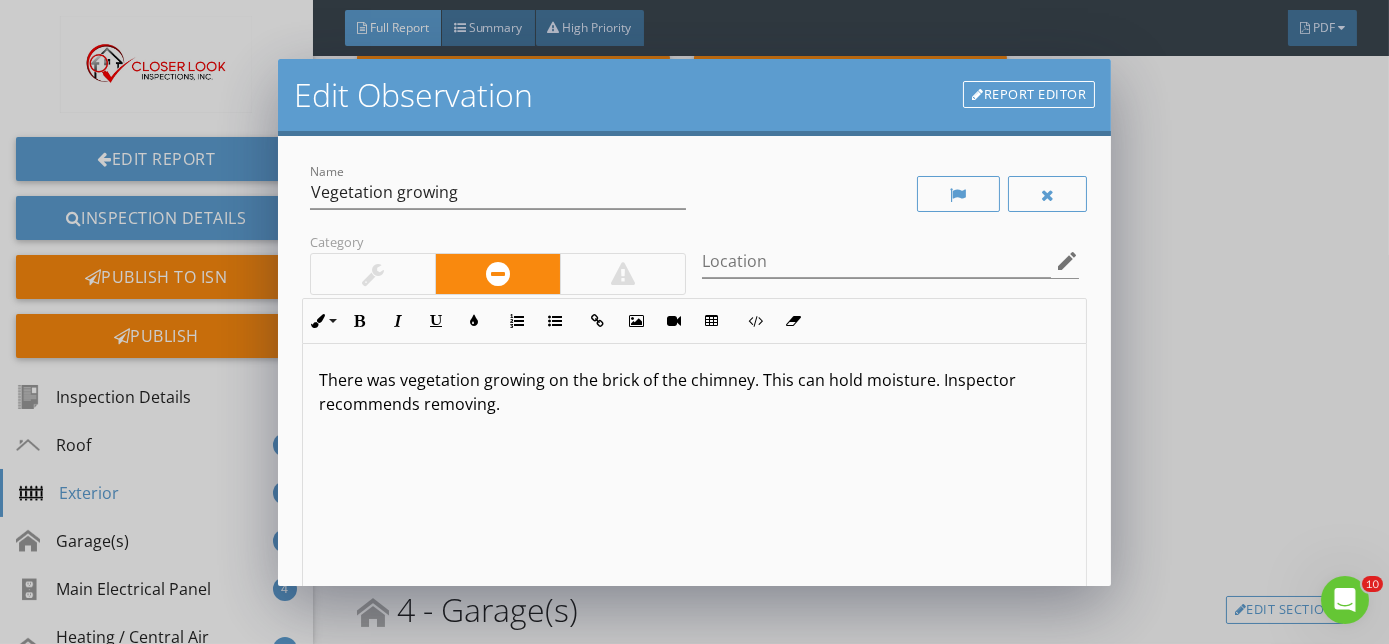 click on "There was vegetation growing on the brick of the chimney. This can hold moisture. Inspector recommends removing." at bounding box center [694, 392] 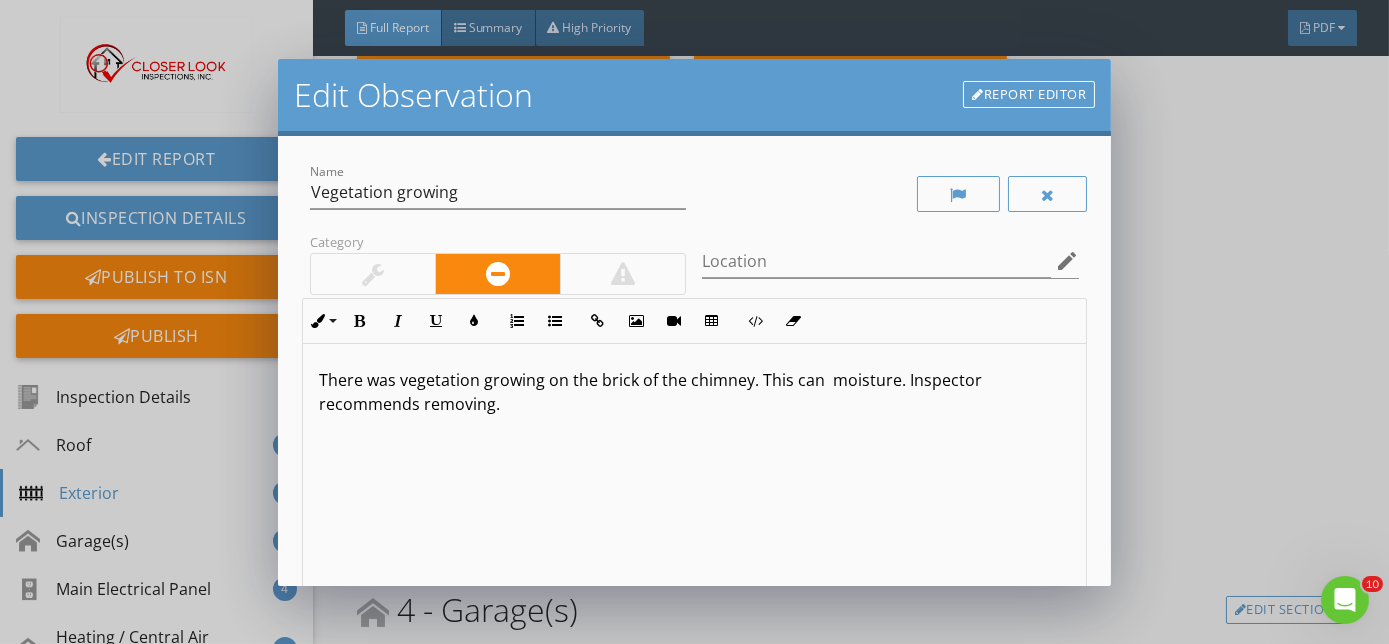 type 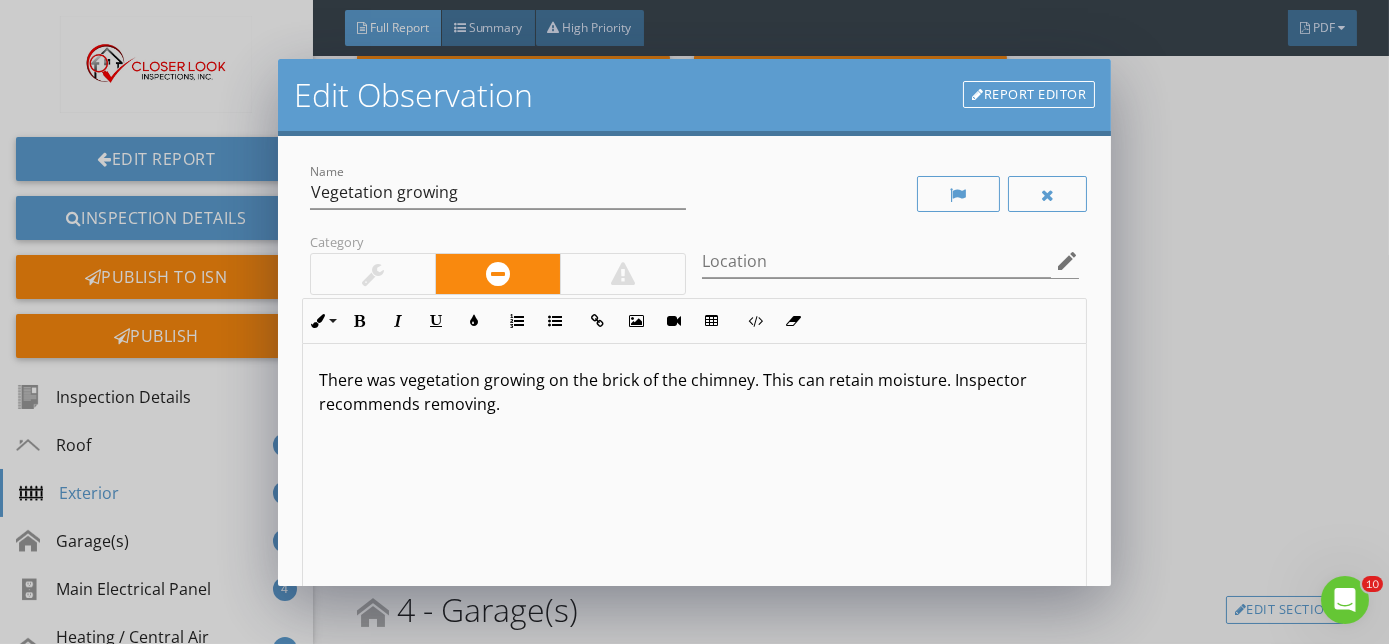 click on "There was vegetation growing on the brick of the chimney. This can retain moisture. Inspector recommends removing." at bounding box center (694, 392) 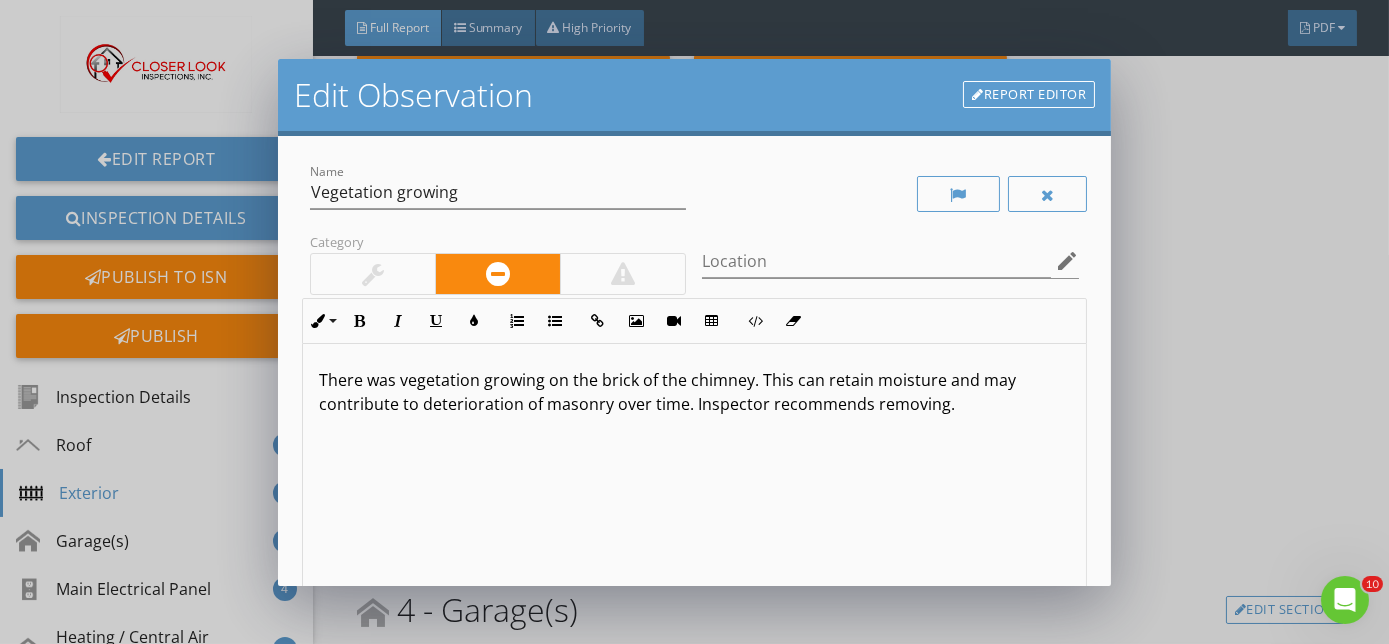 click on "There was vegetation growing on the brick of the chimney. This can retain moisture and may contribute to deterioration of masonry over time. Inspector recommends removing." at bounding box center [694, 392] 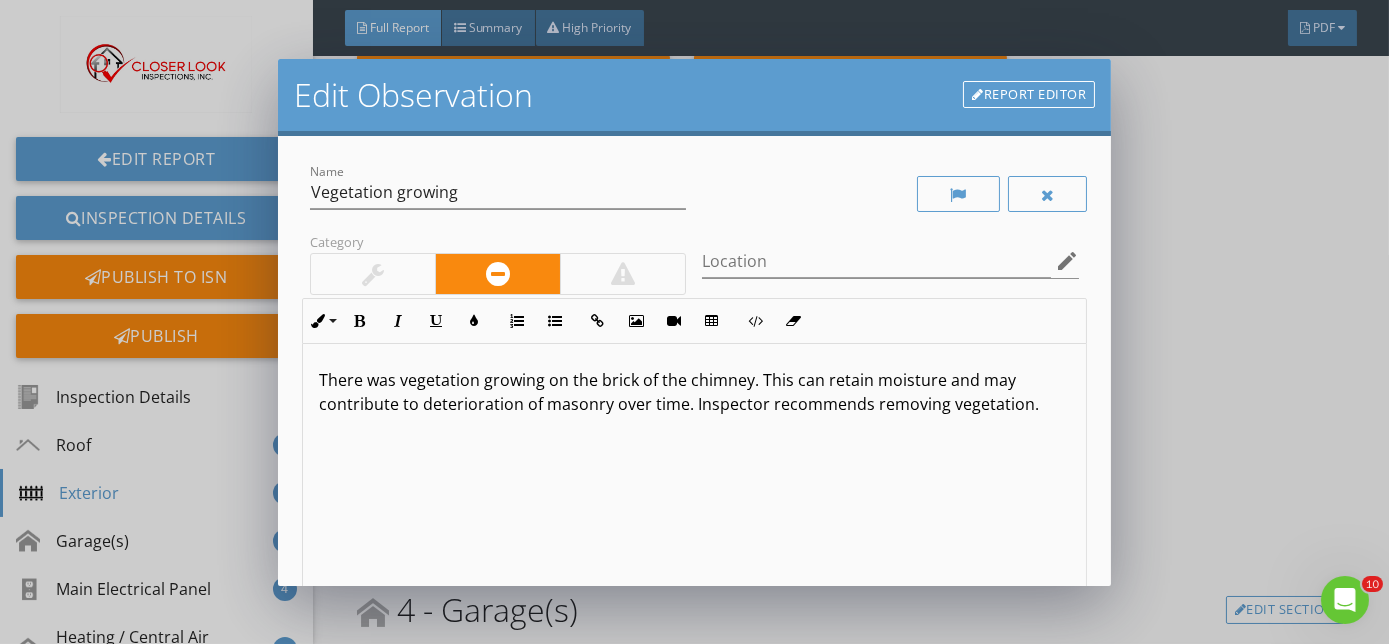 scroll, scrollTop: 266, scrollLeft: 0, axis: vertical 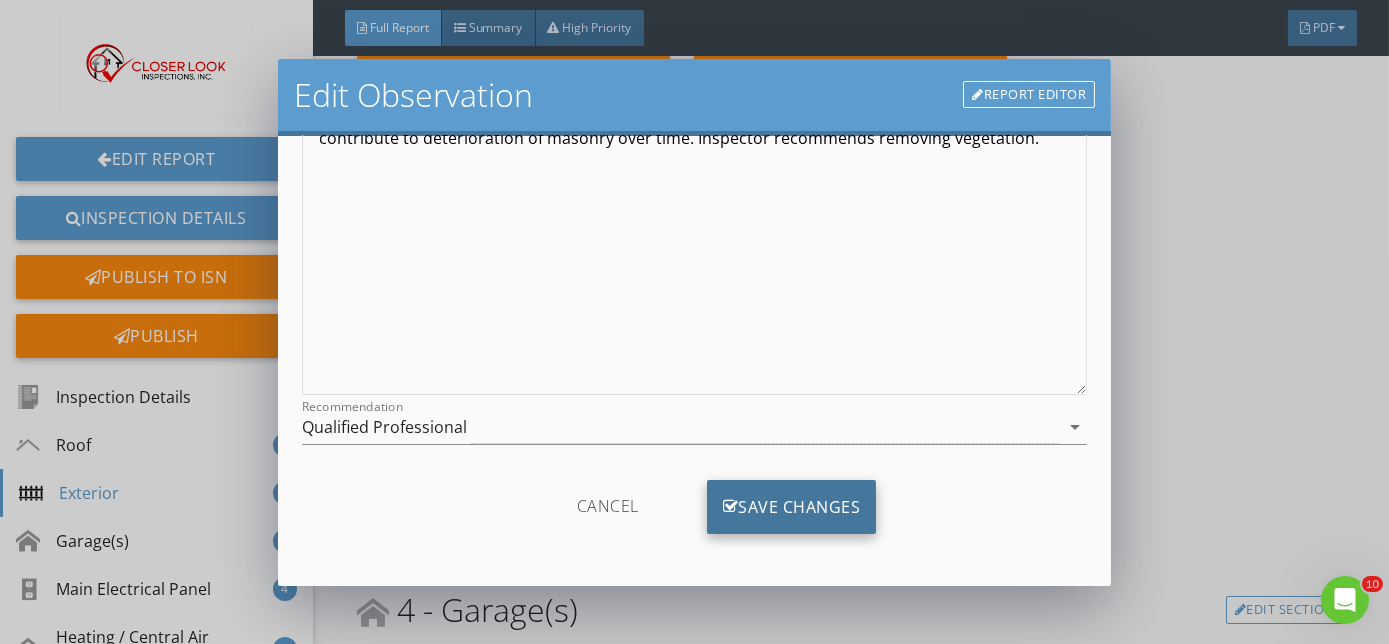 click on "Save Changes" at bounding box center [792, 507] 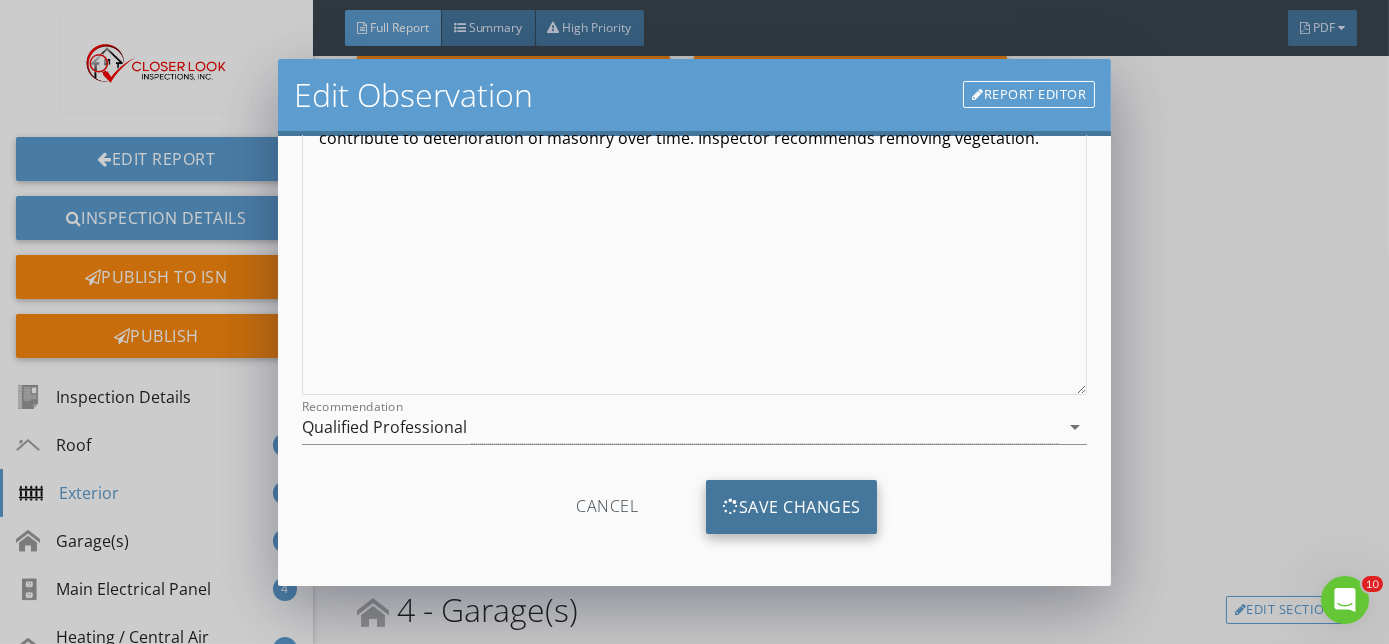 scroll, scrollTop: 29, scrollLeft: 0, axis: vertical 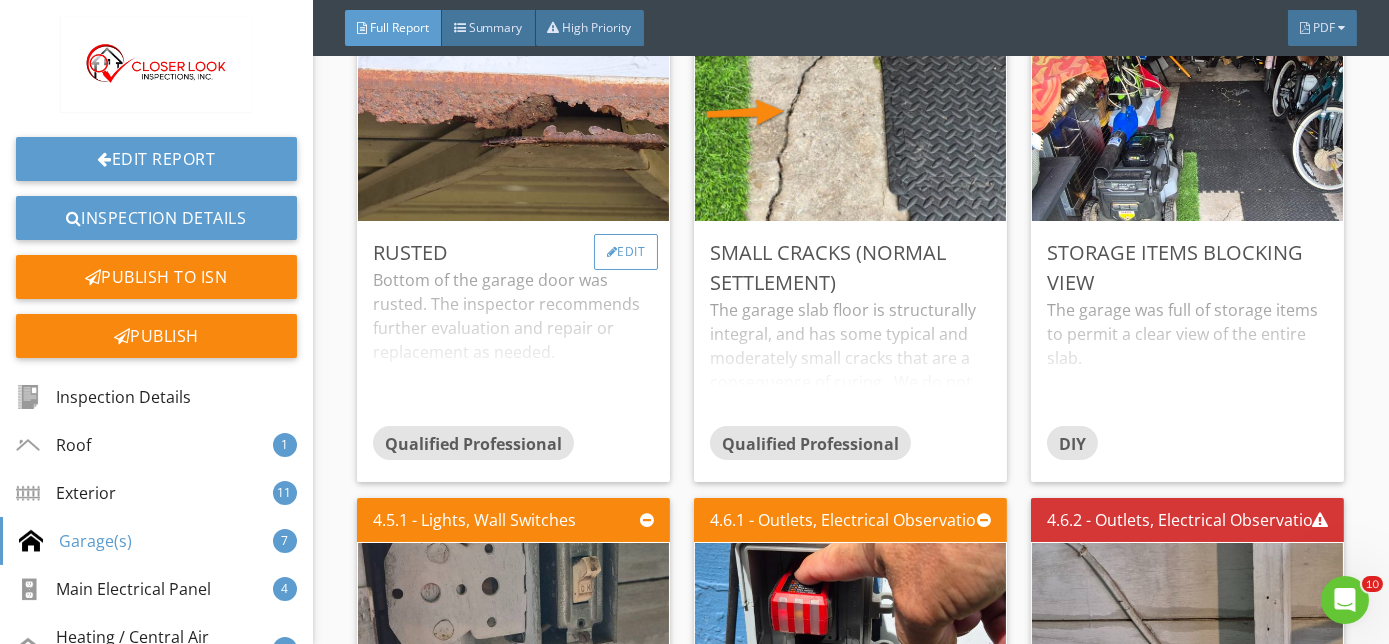 click on "Edit" at bounding box center [626, 252] 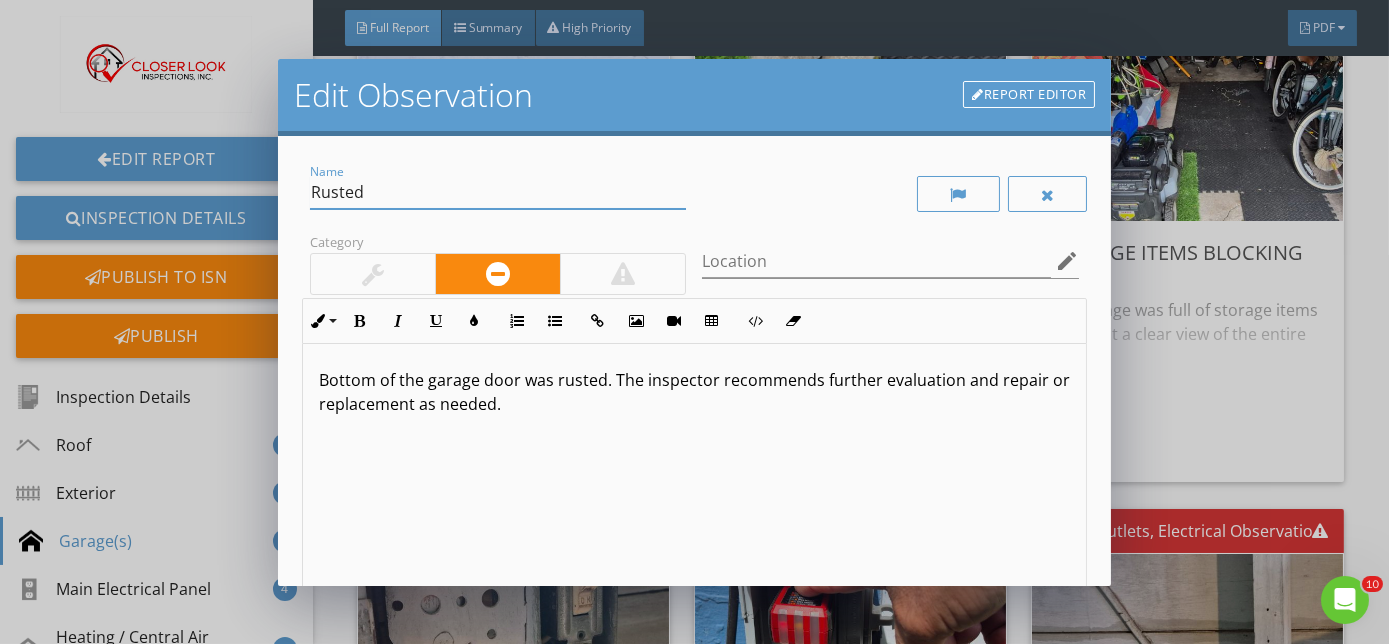 click on "Rusted" at bounding box center (498, 192) 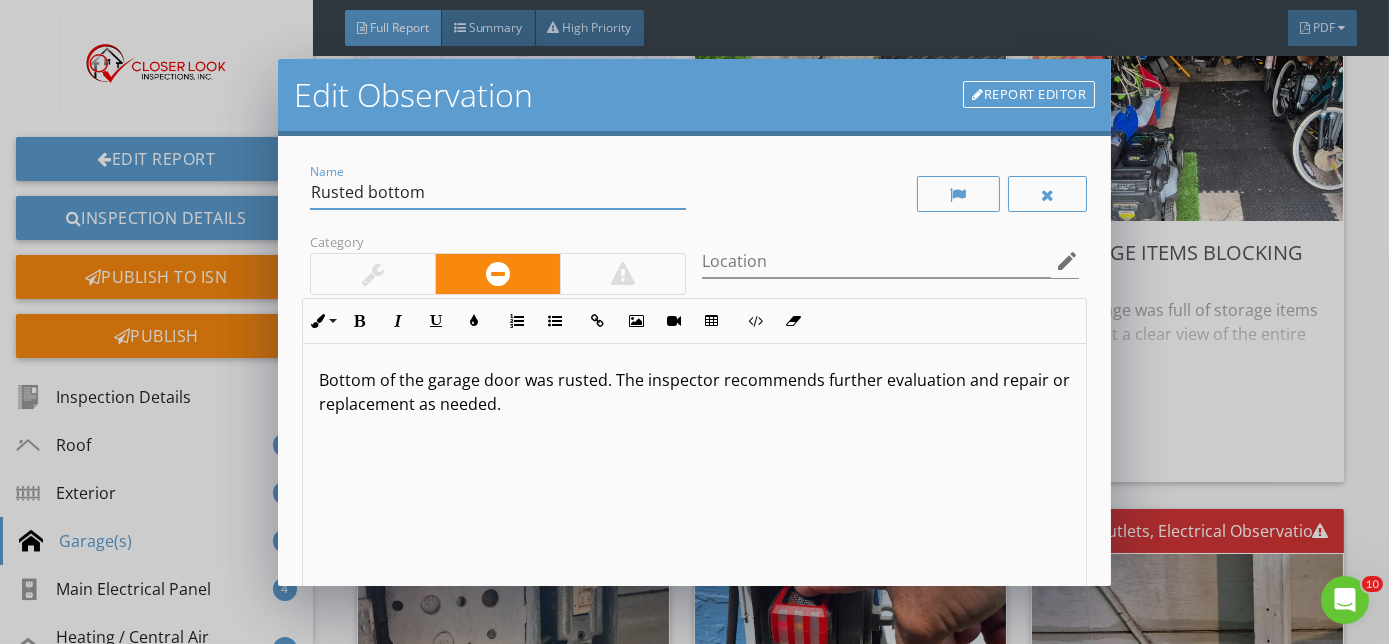 type on "Rusted bottom" 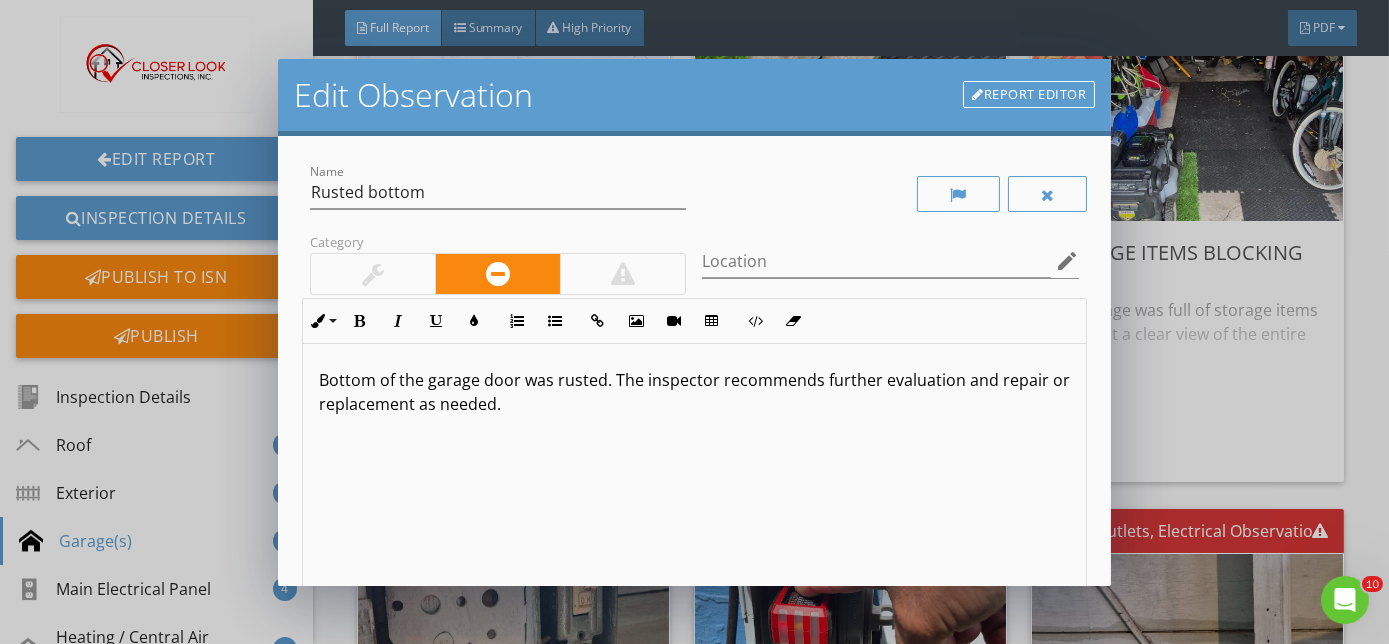 click on "Bottom of the garage door was rusted. The inspector recommends further evaluation and repair or replacement as needed." at bounding box center [694, 502] 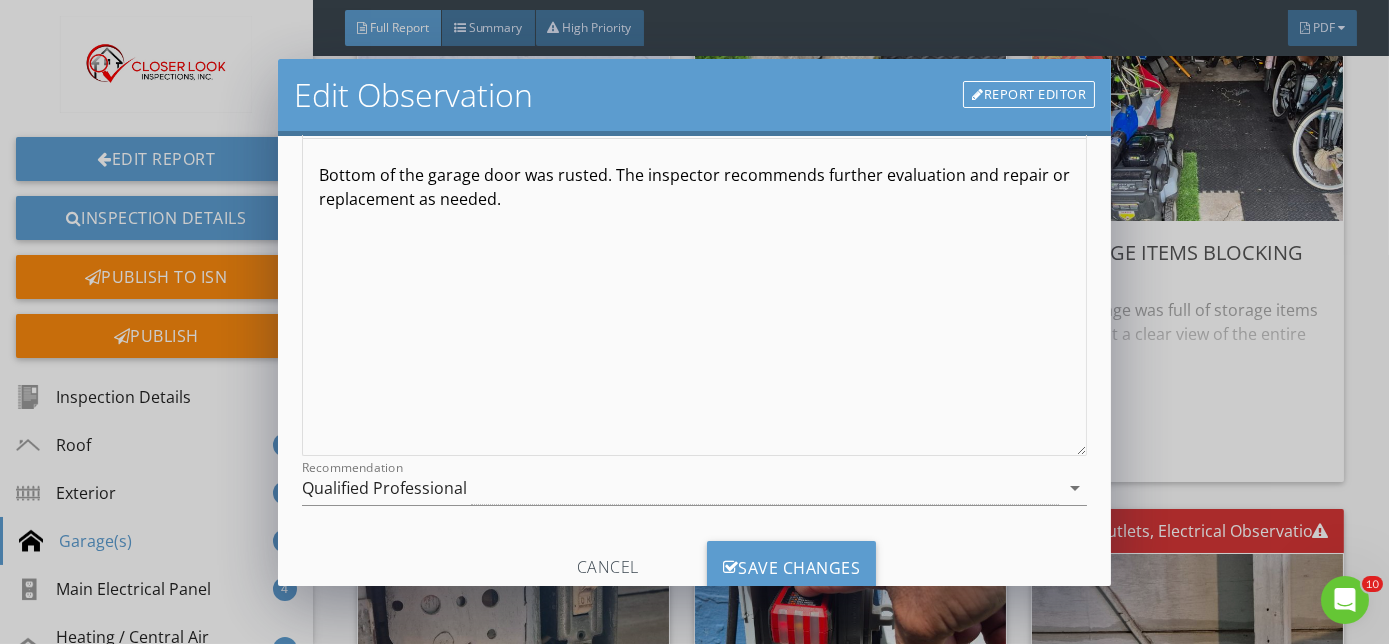 scroll, scrollTop: 230, scrollLeft: 0, axis: vertical 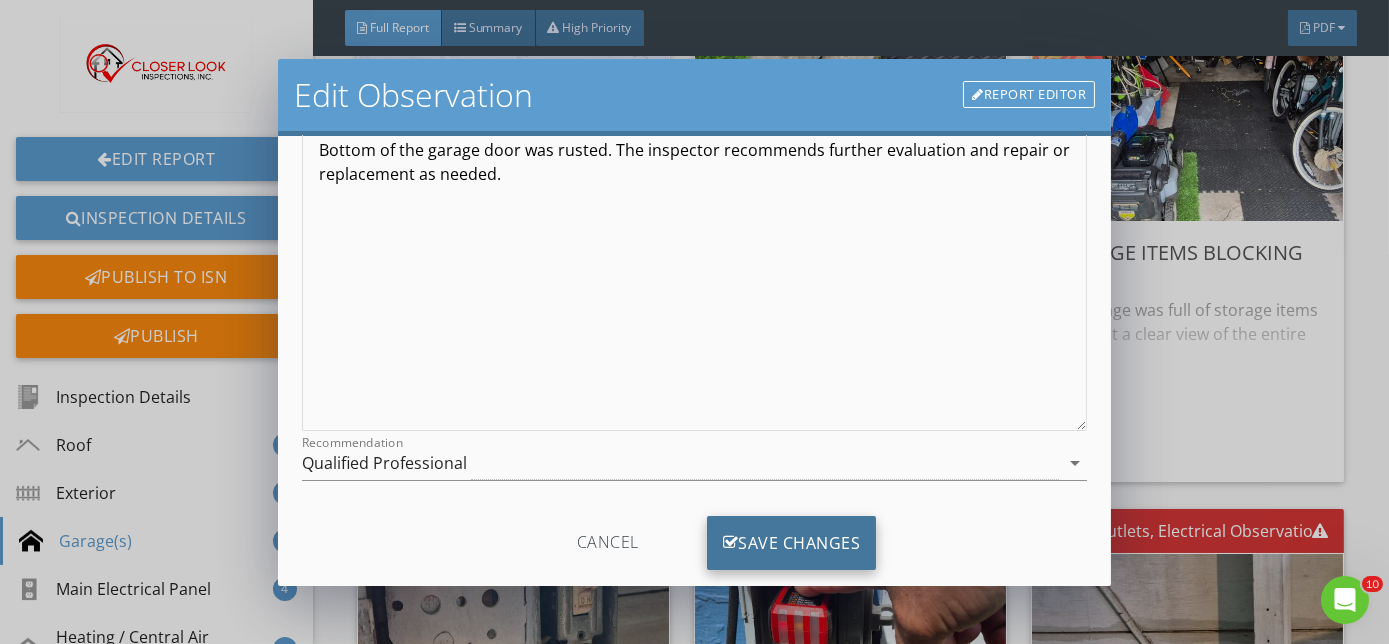 click on "Save Changes" at bounding box center [792, 543] 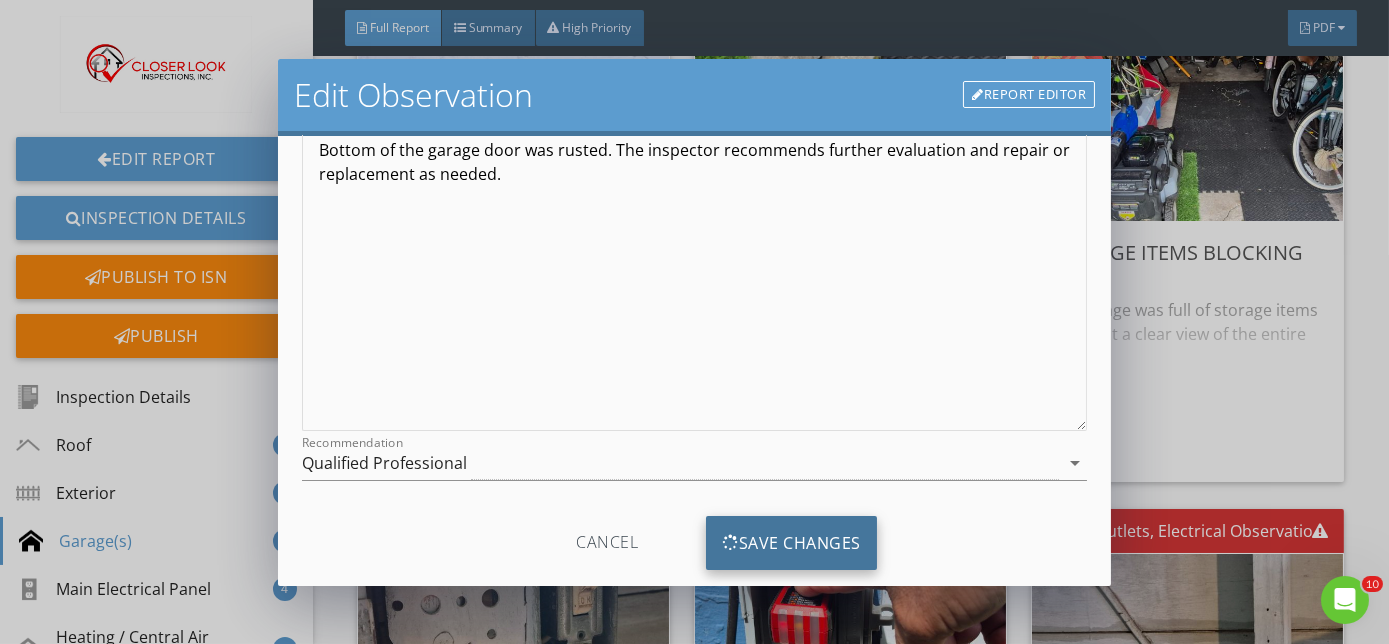 scroll, scrollTop: 29, scrollLeft: 0, axis: vertical 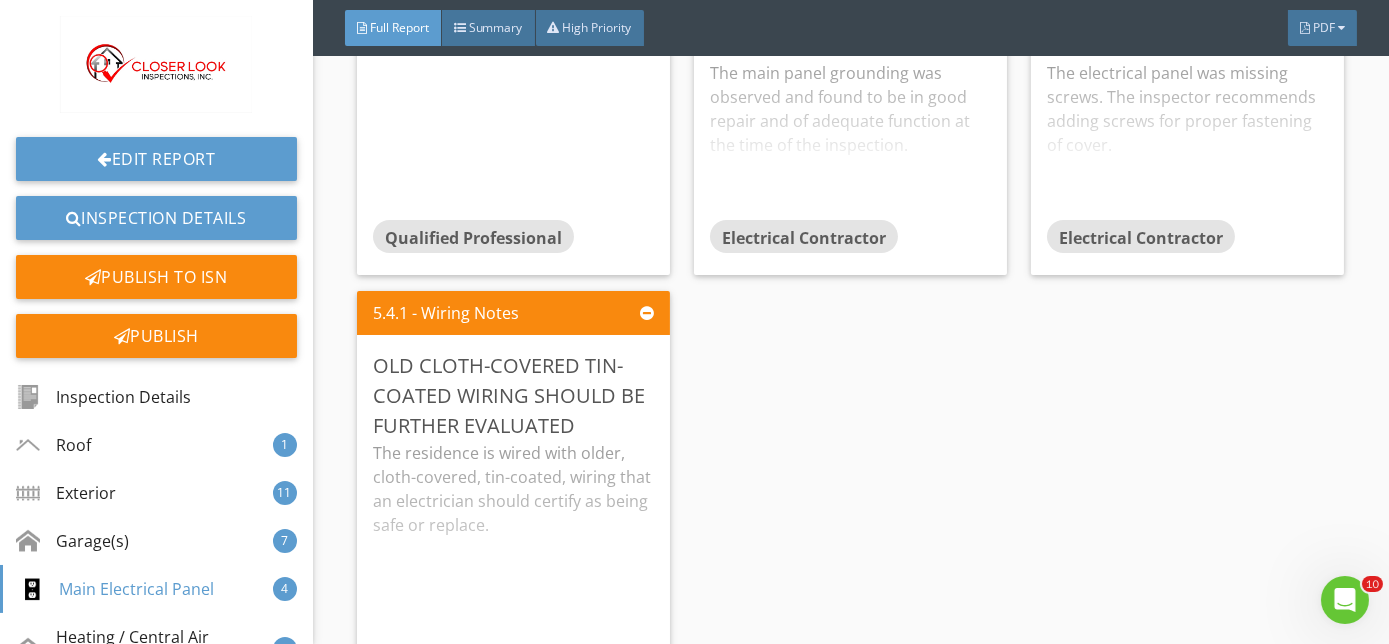 drag, startPoint x: 1299, startPoint y: 438, endPoint x: 1295, endPoint y: 453, distance: 15.524175 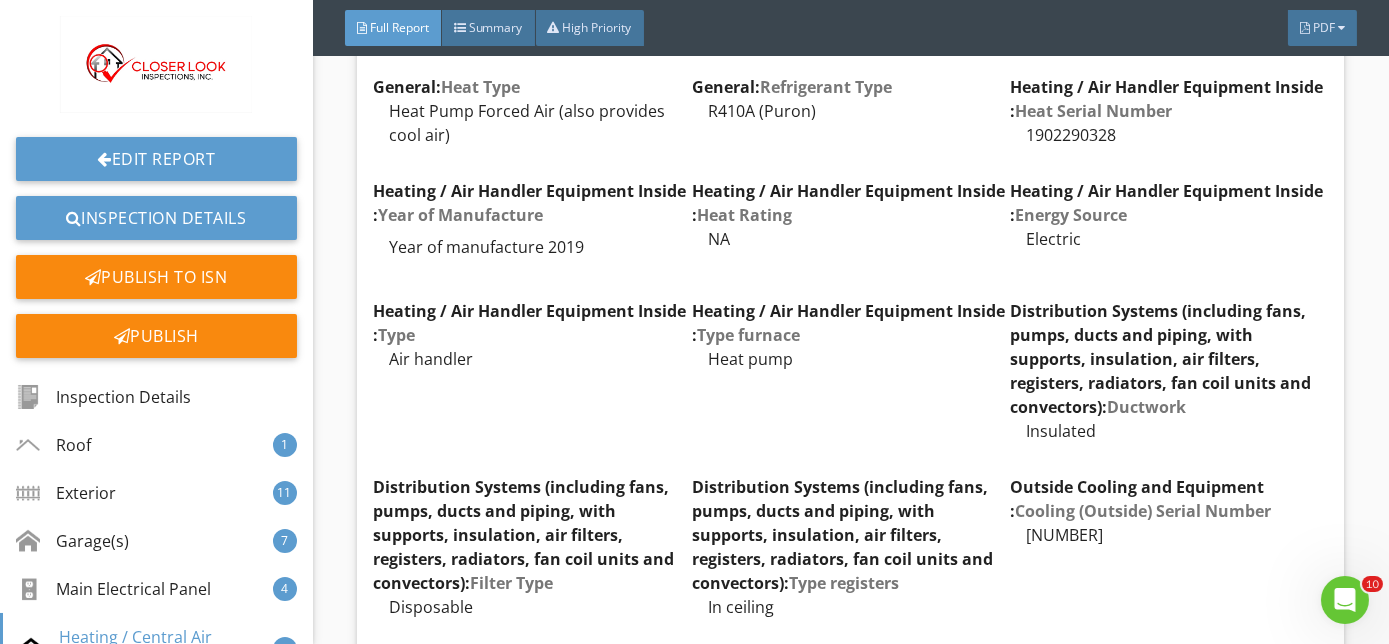 scroll, scrollTop: 16477, scrollLeft: 0, axis: vertical 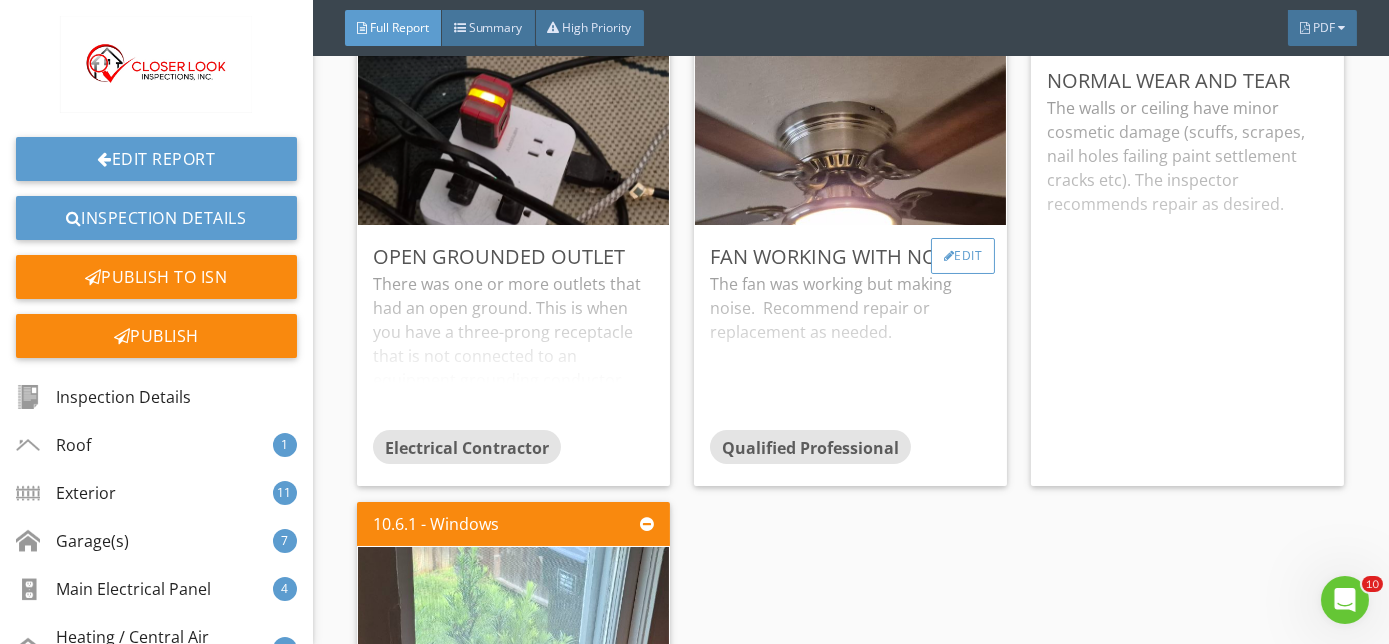 click on "Edit" at bounding box center (963, 256) 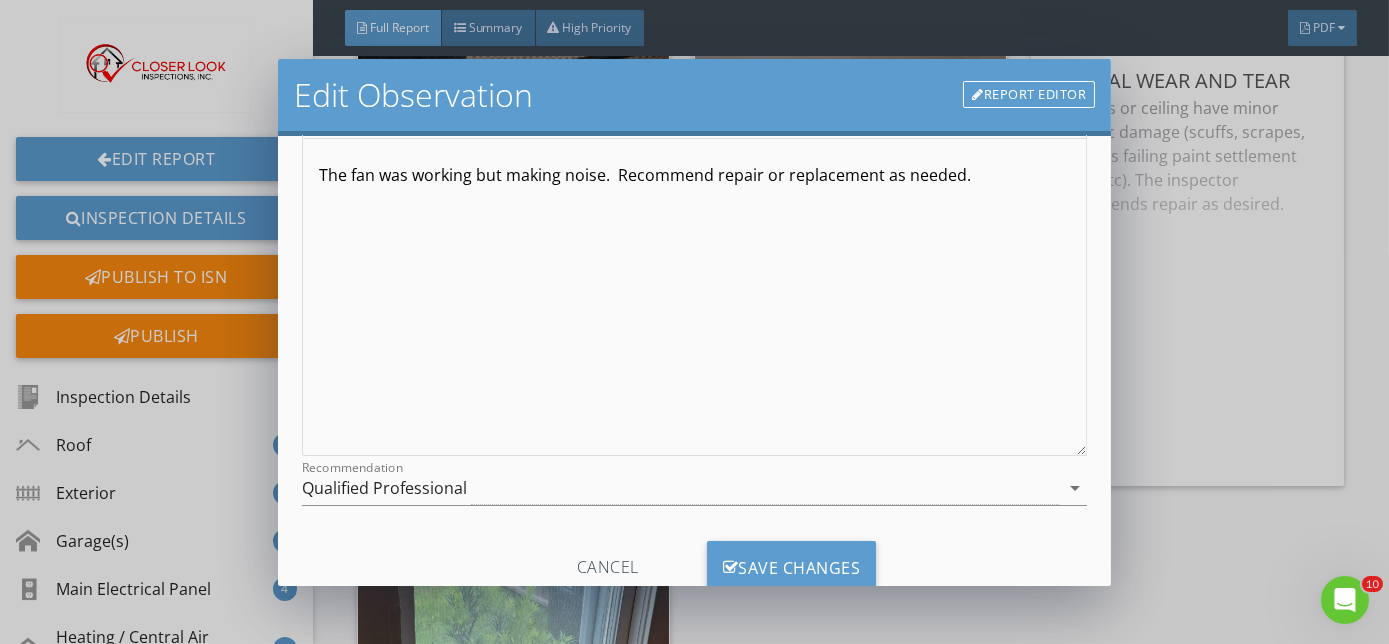 scroll, scrollTop: 266, scrollLeft: 0, axis: vertical 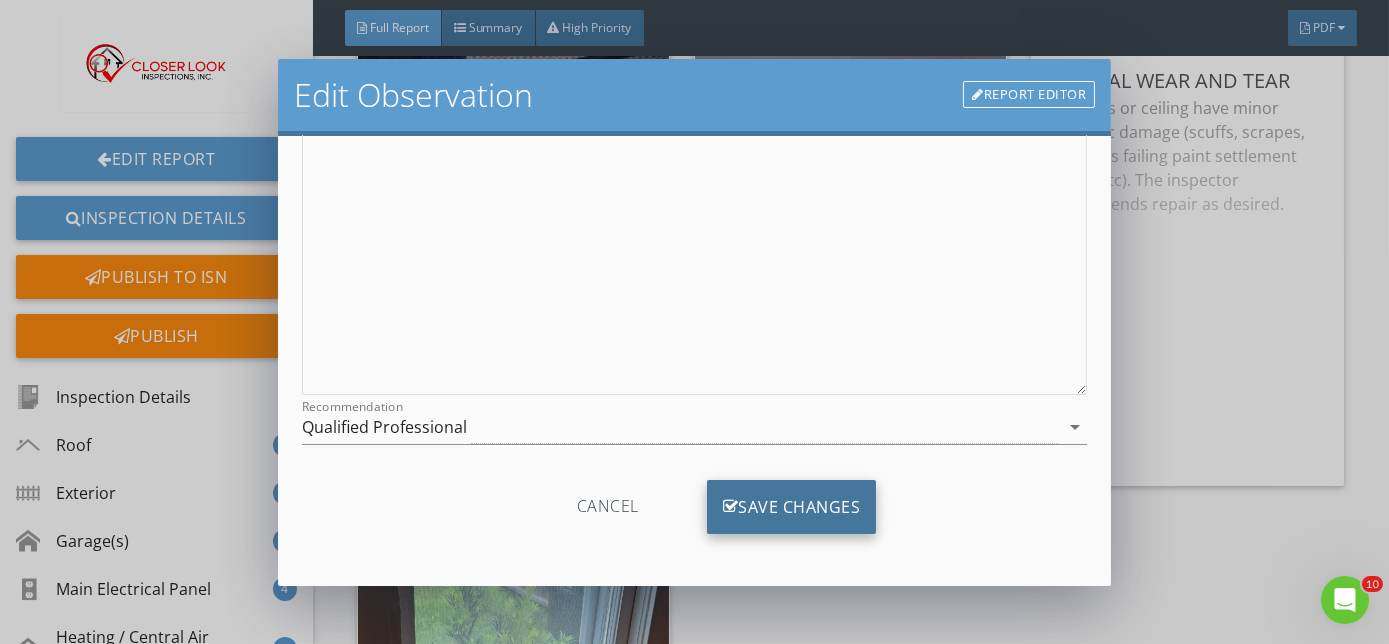 click on "Save Changes" at bounding box center (792, 507) 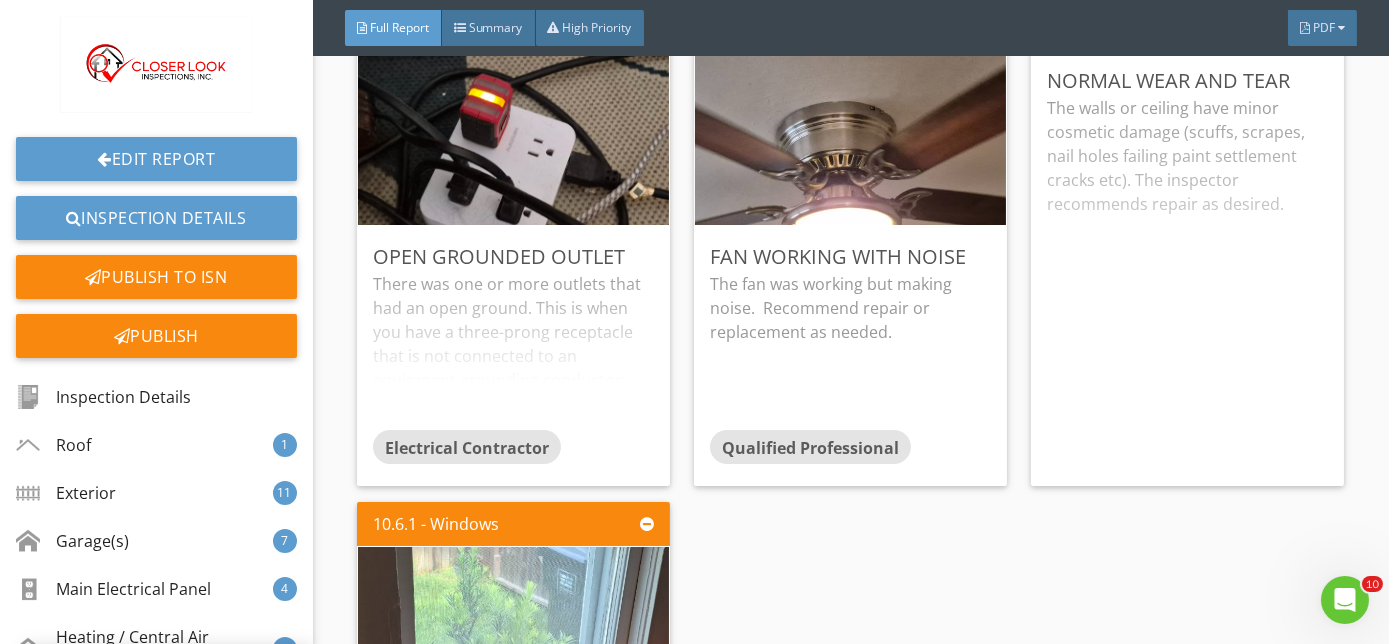 scroll, scrollTop: 29, scrollLeft: 0, axis: vertical 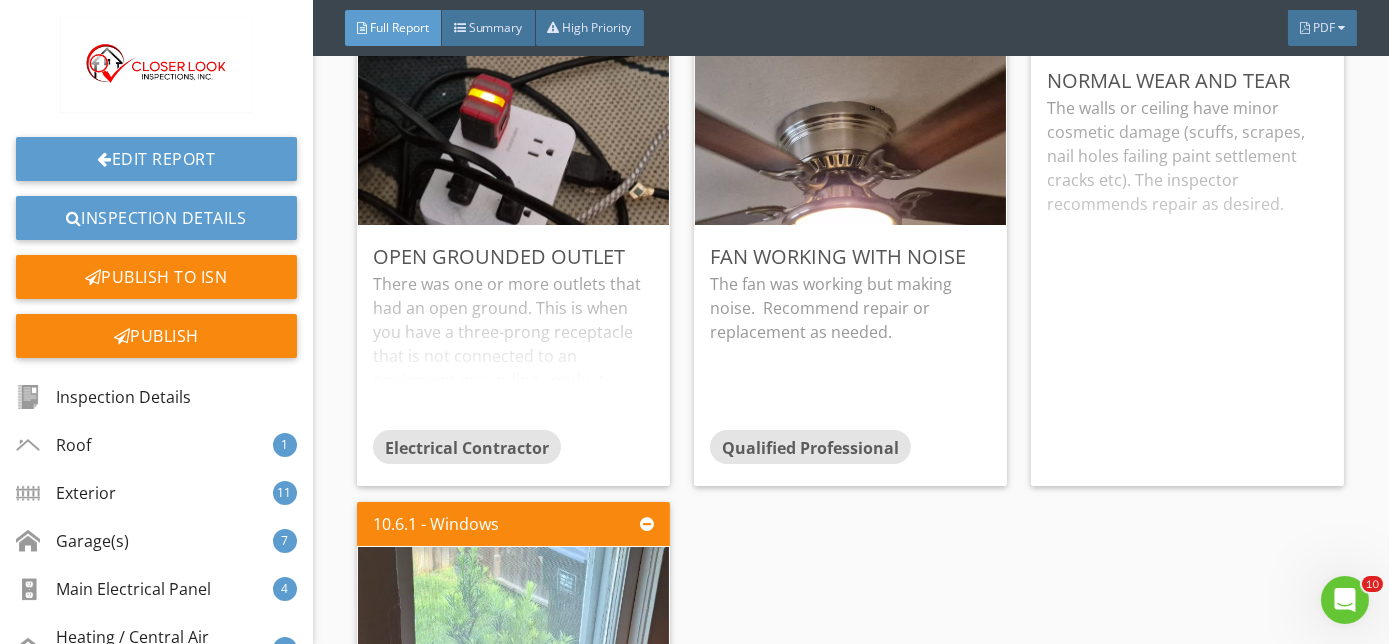 drag, startPoint x: 1370, startPoint y: 612, endPoint x: 1380, endPoint y: 621, distance: 13.453624 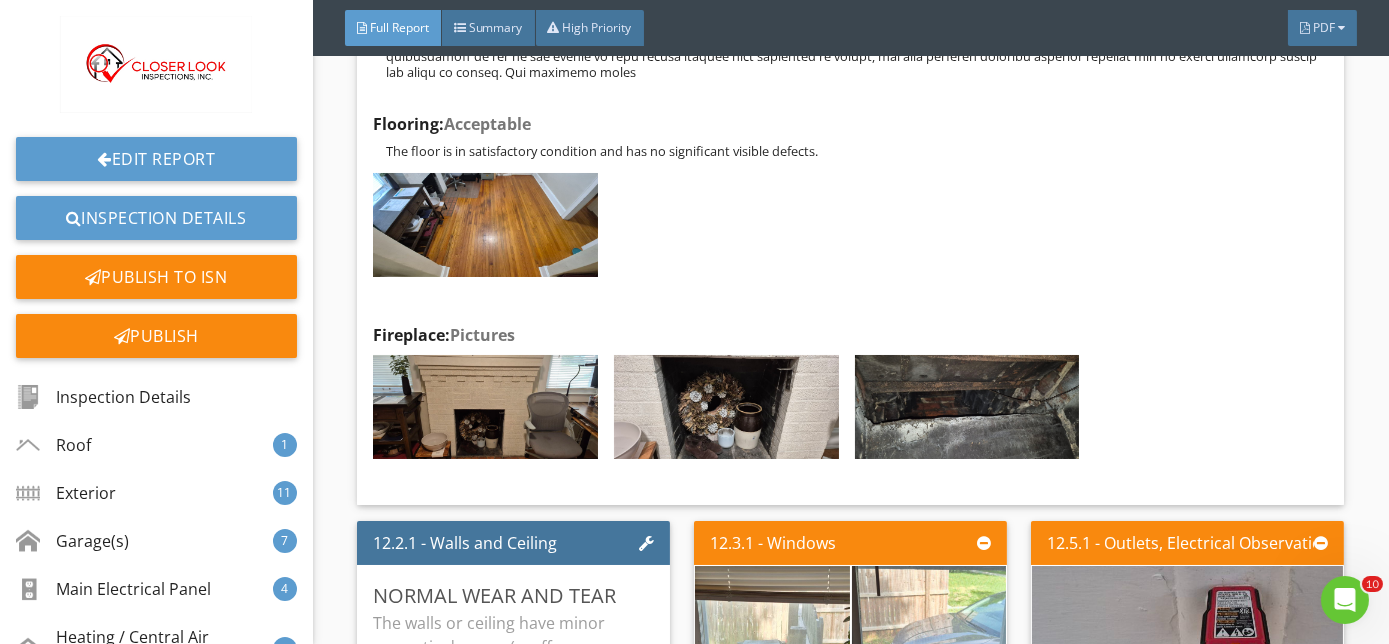 scroll, scrollTop: 34794, scrollLeft: 0, axis: vertical 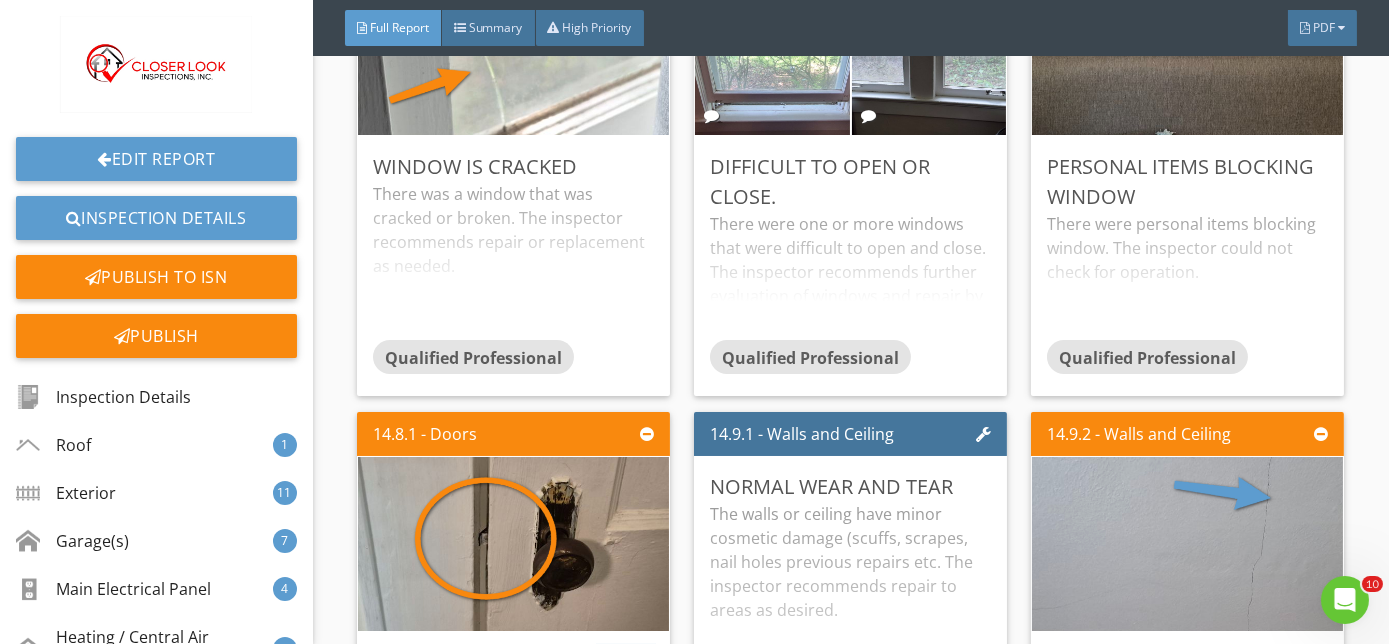 click on "Edit" at bounding box center (626, 662) 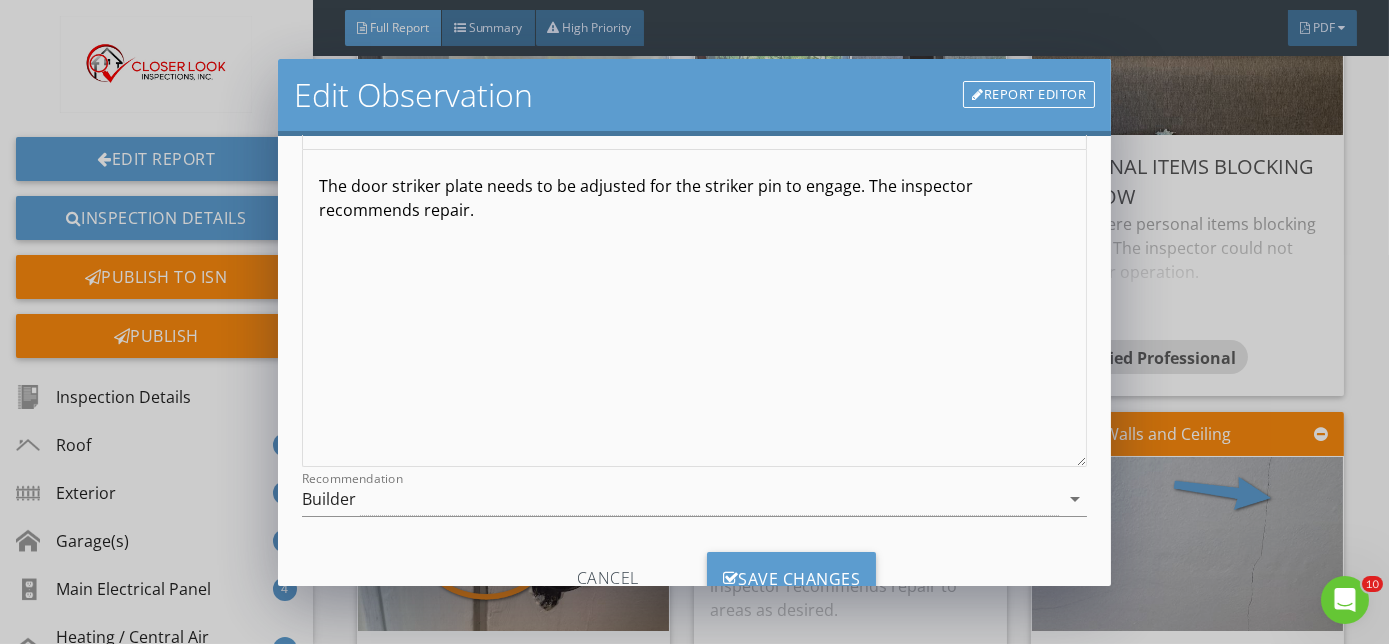 scroll, scrollTop: 266, scrollLeft: 0, axis: vertical 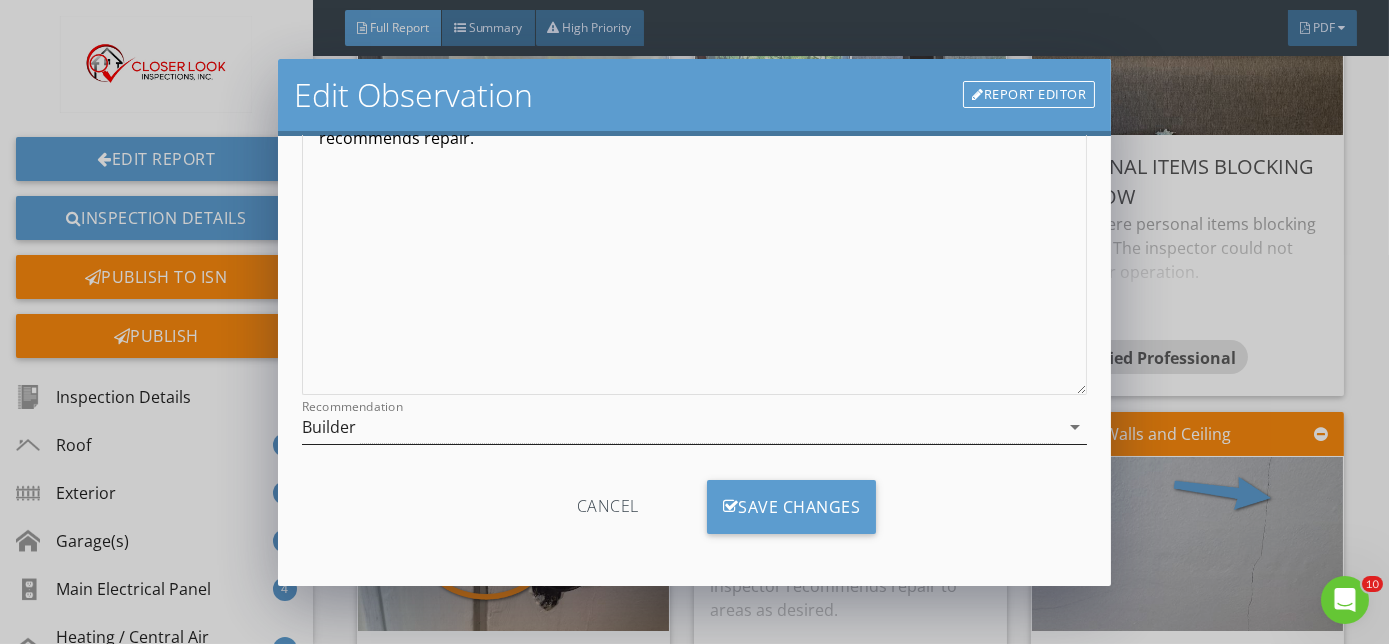 click on "arrow_drop_down" at bounding box center [1075, 427] 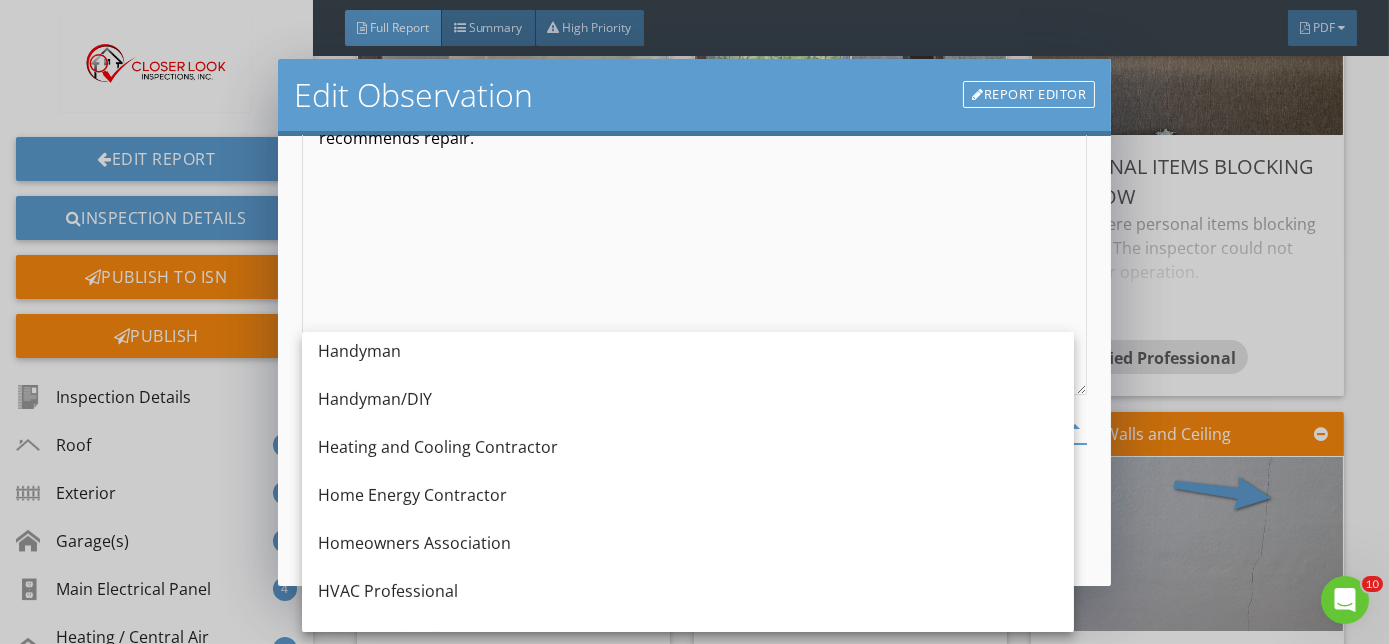 scroll, scrollTop: 1236, scrollLeft: 0, axis: vertical 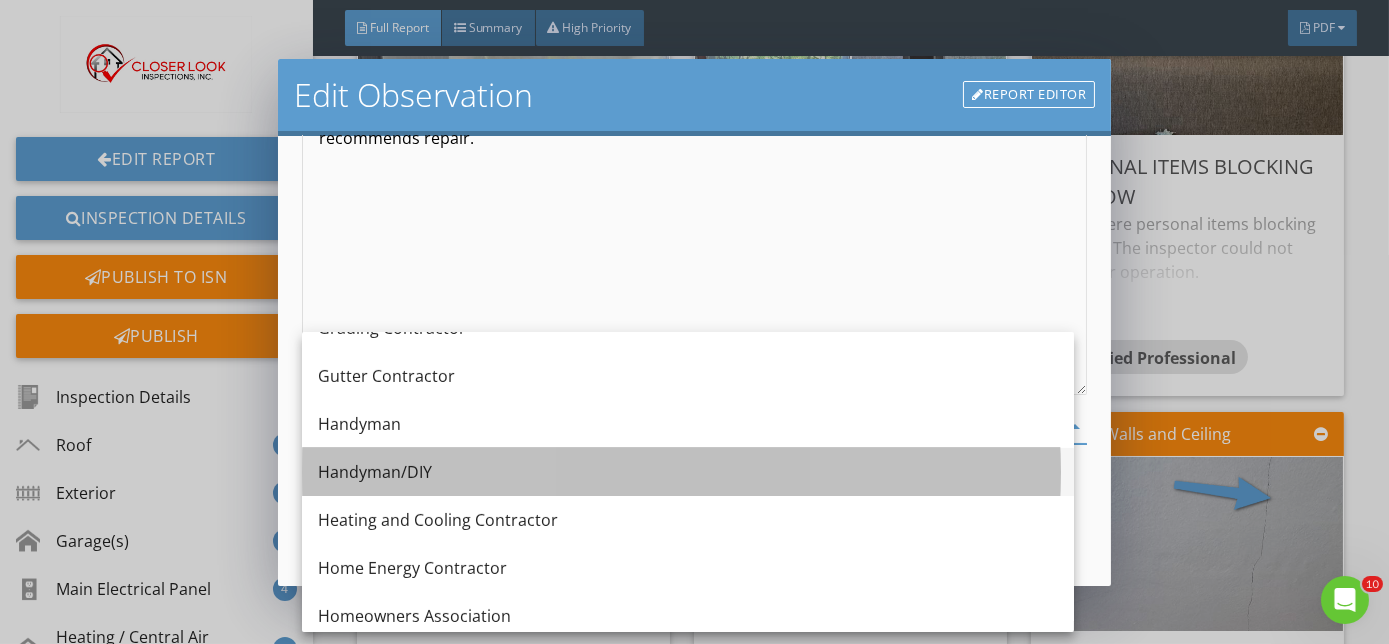 click on "Handyman/DIY" at bounding box center [688, 472] 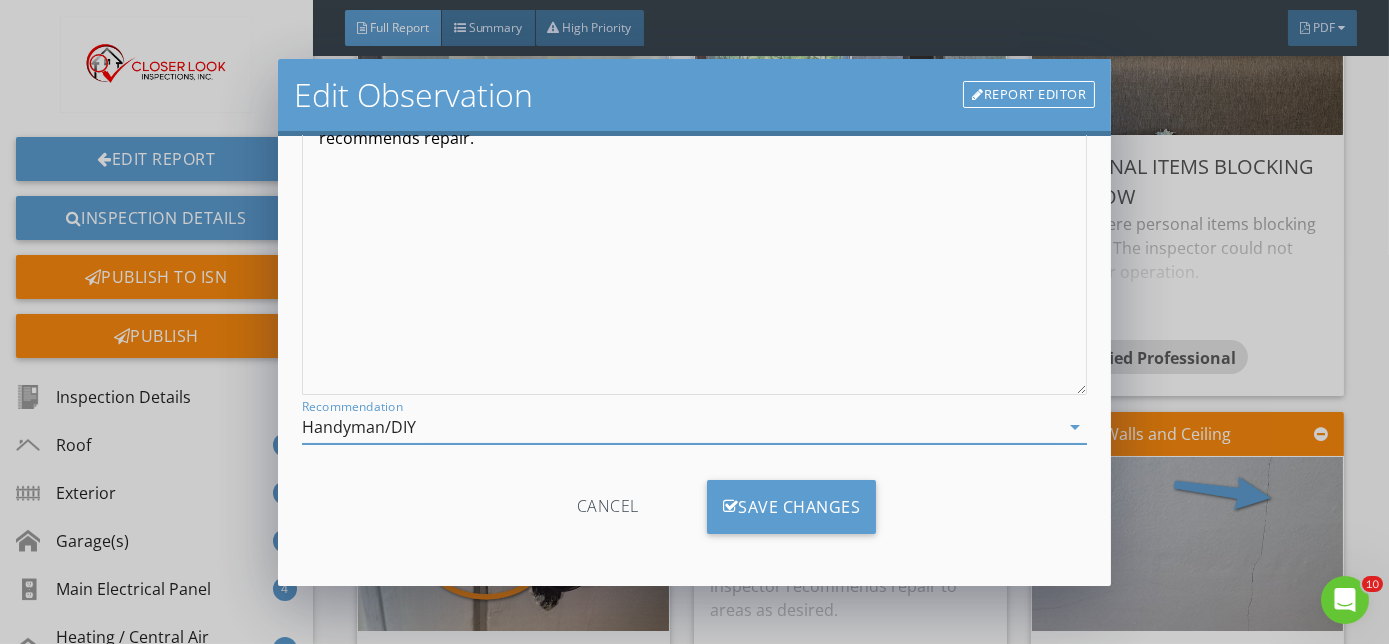 click on "Cancel
Save Changes" at bounding box center [694, 514] 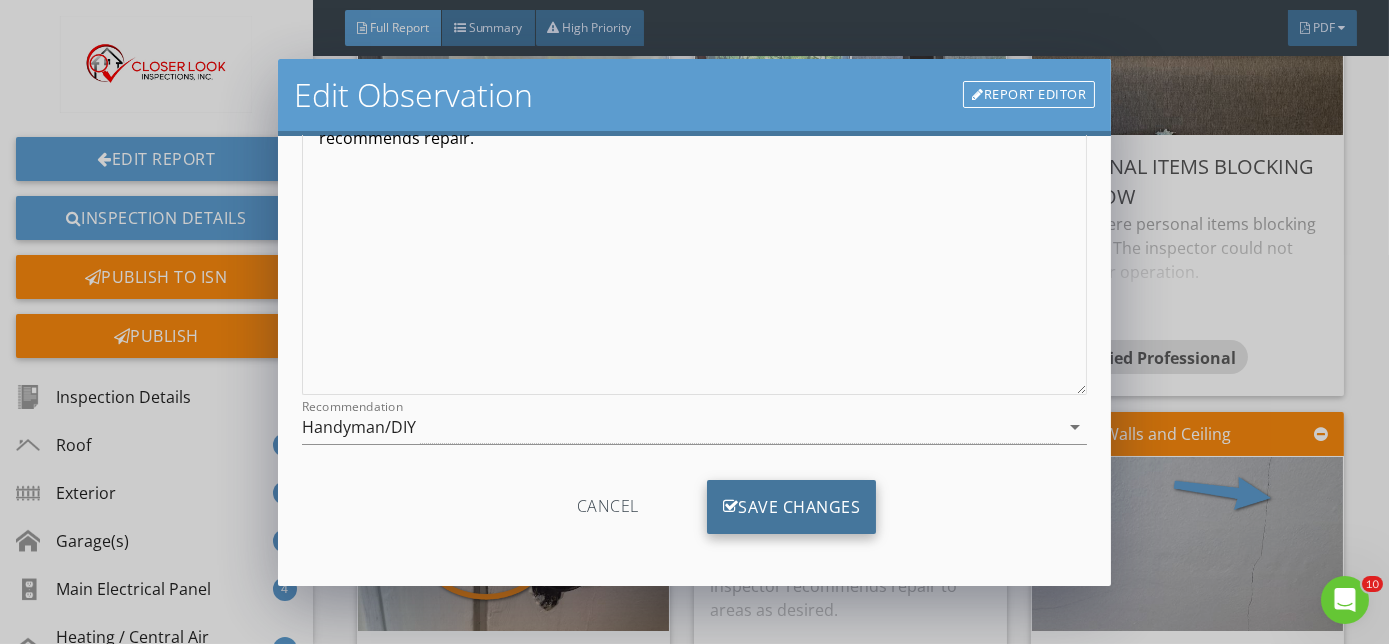 click on "Save Changes" at bounding box center (792, 507) 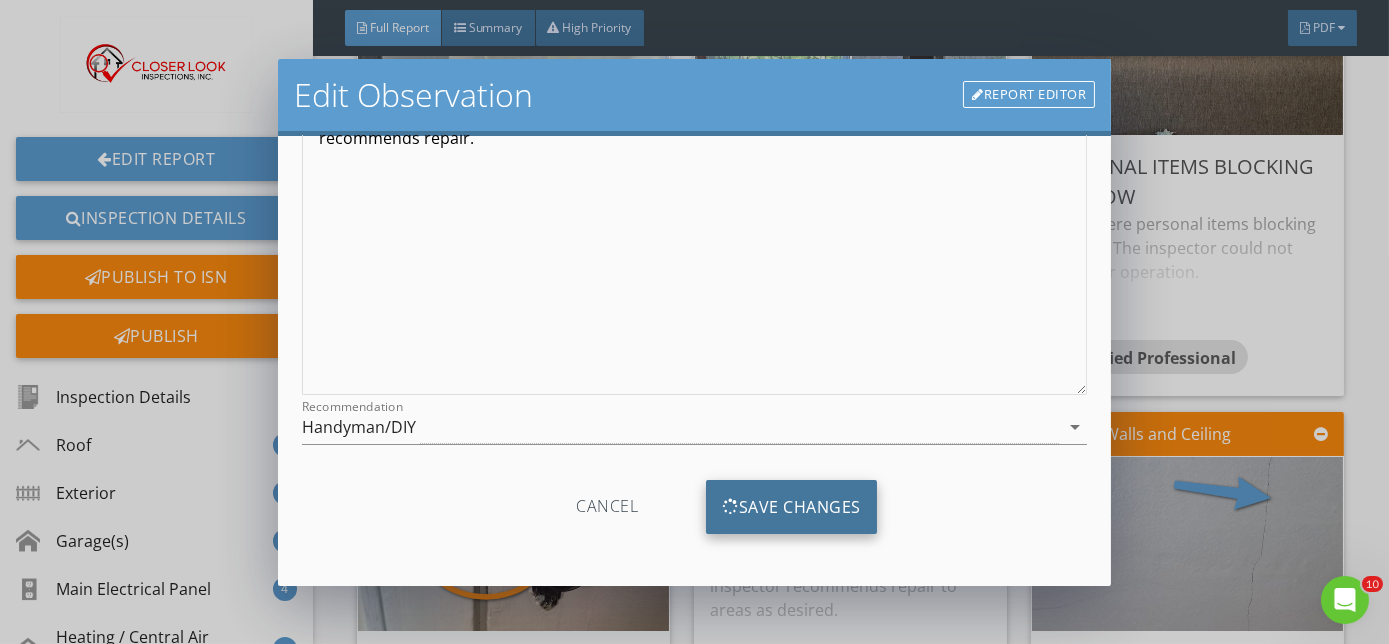 scroll, scrollTop: 29, scrollLeft: 0, axis: vertical 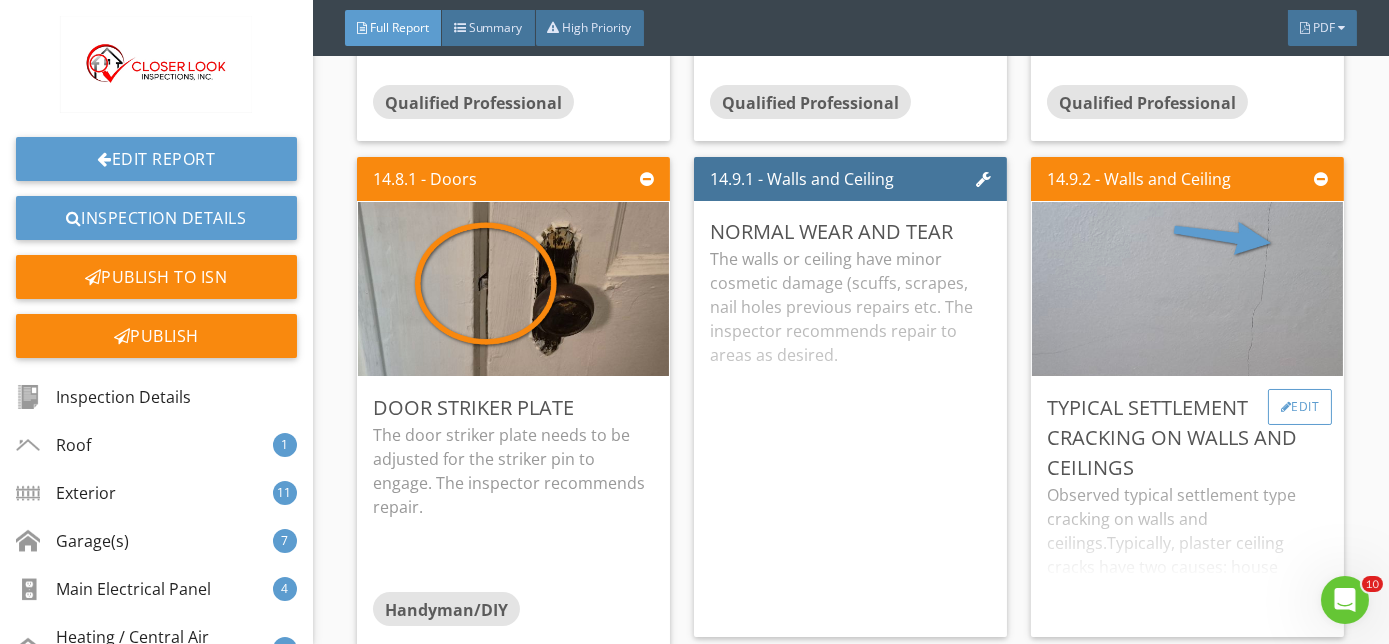 click on "Edit" at bounding box center (1300, 407) 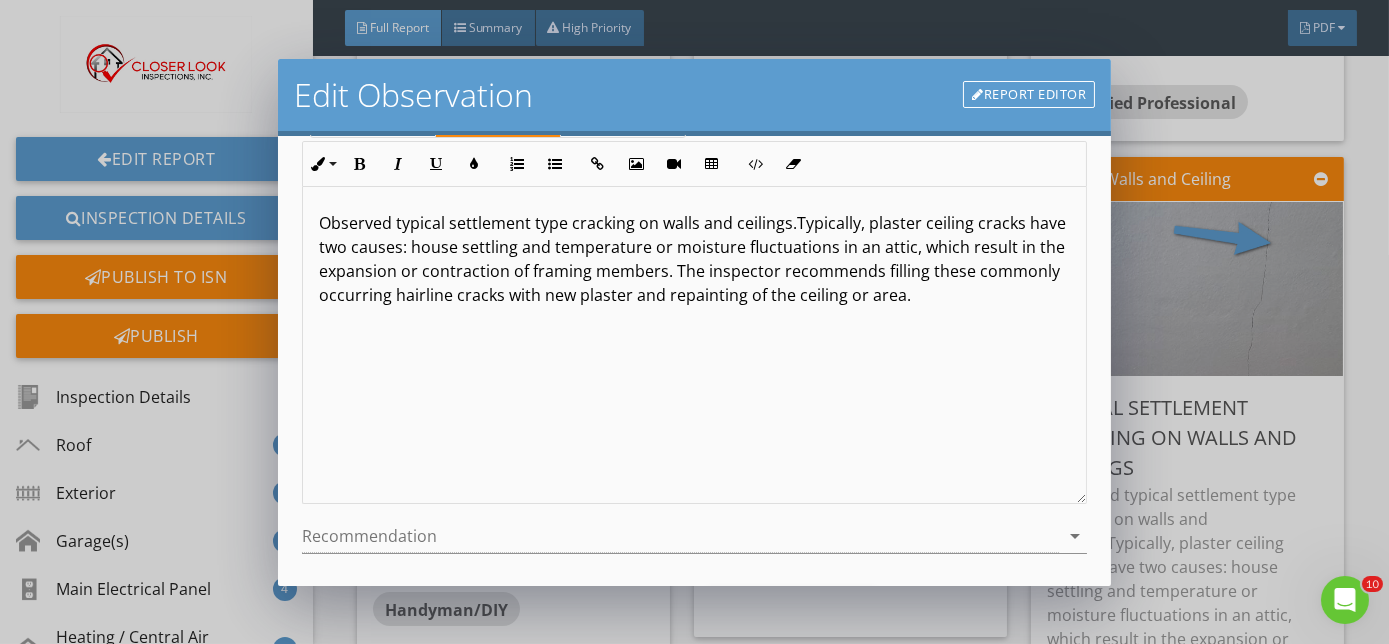 scroll, scrollTop: 157, scrollLeft: 0, axis: vertical 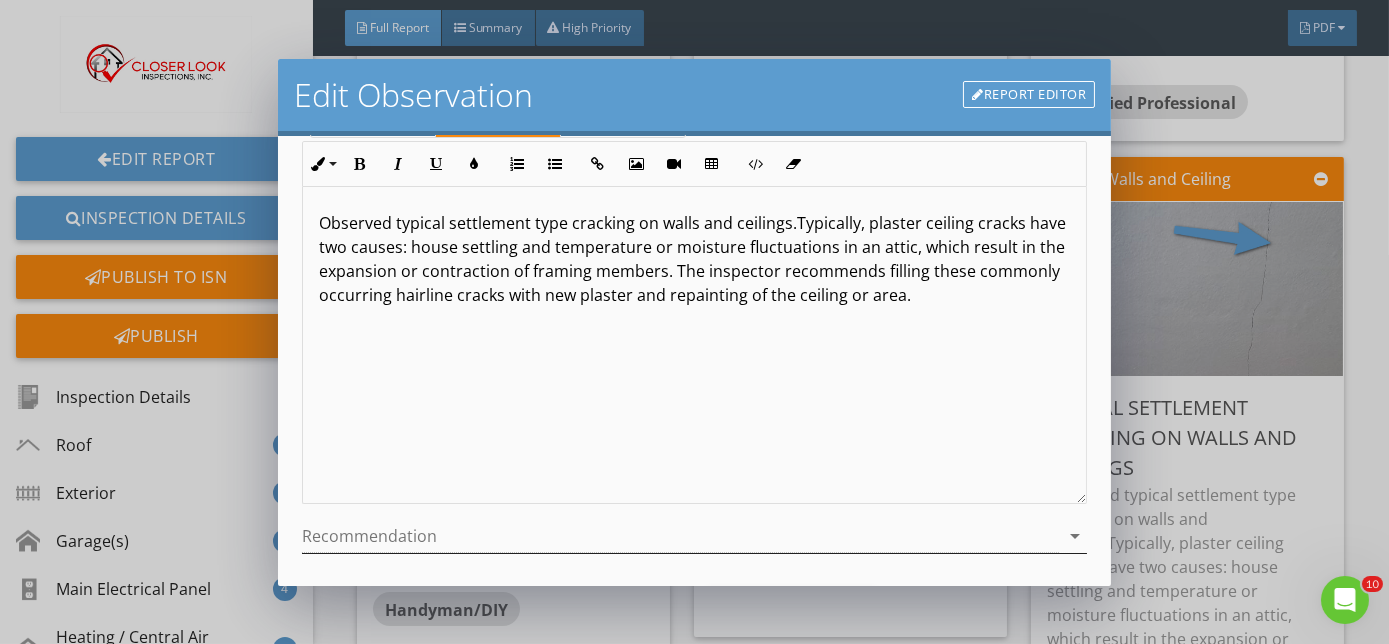 click on "arrow_drop_down" at bounding box center (1075, 536) 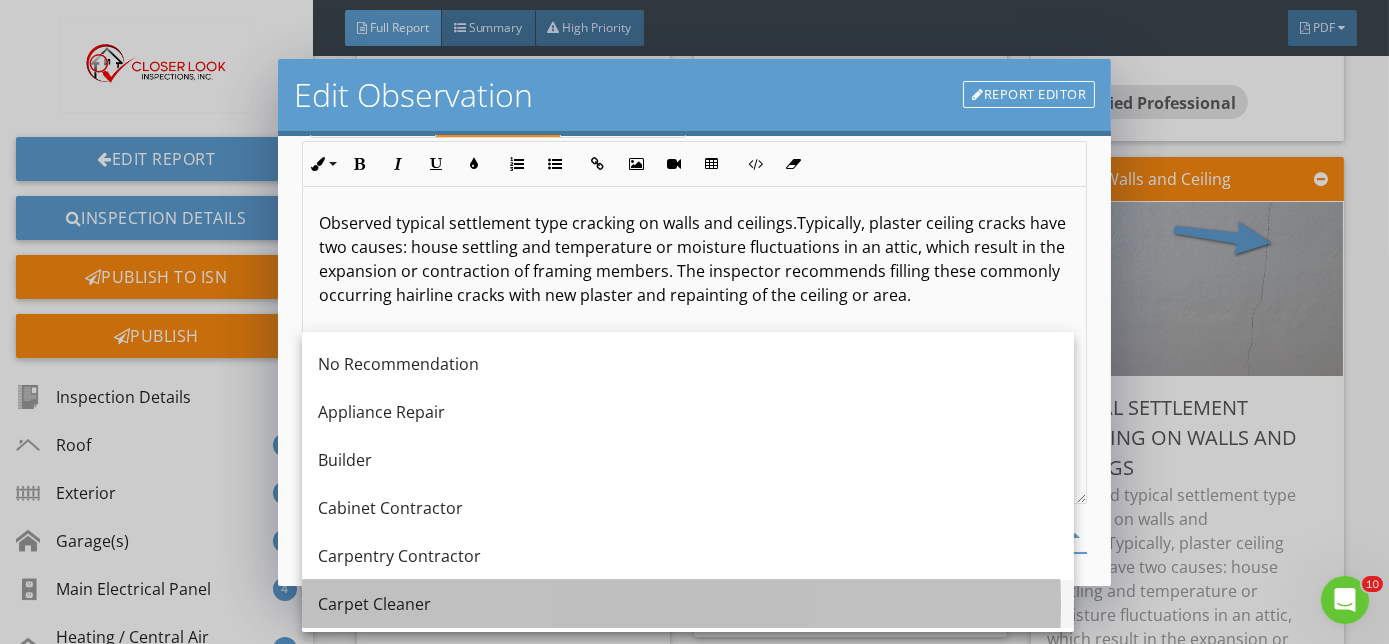click on "Carpet Cleaner" at bounding box center (688, 604) 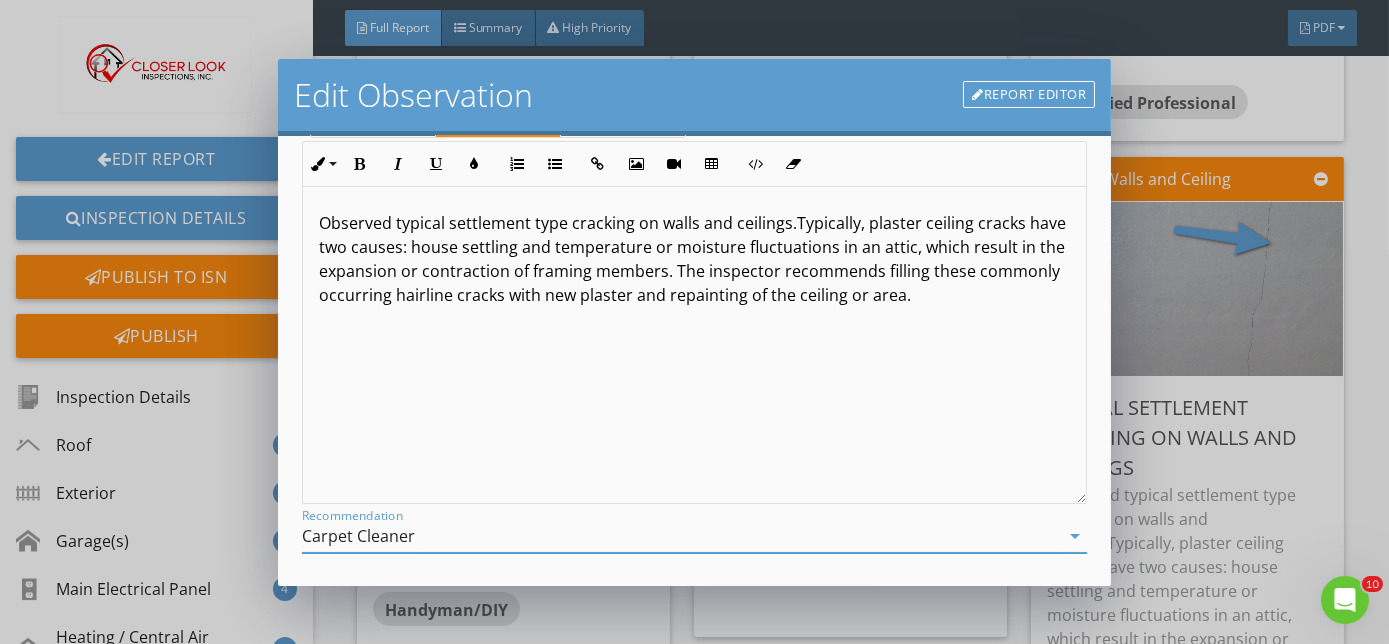click on "arrow_drop_down" at bounding box center [1075, 536] 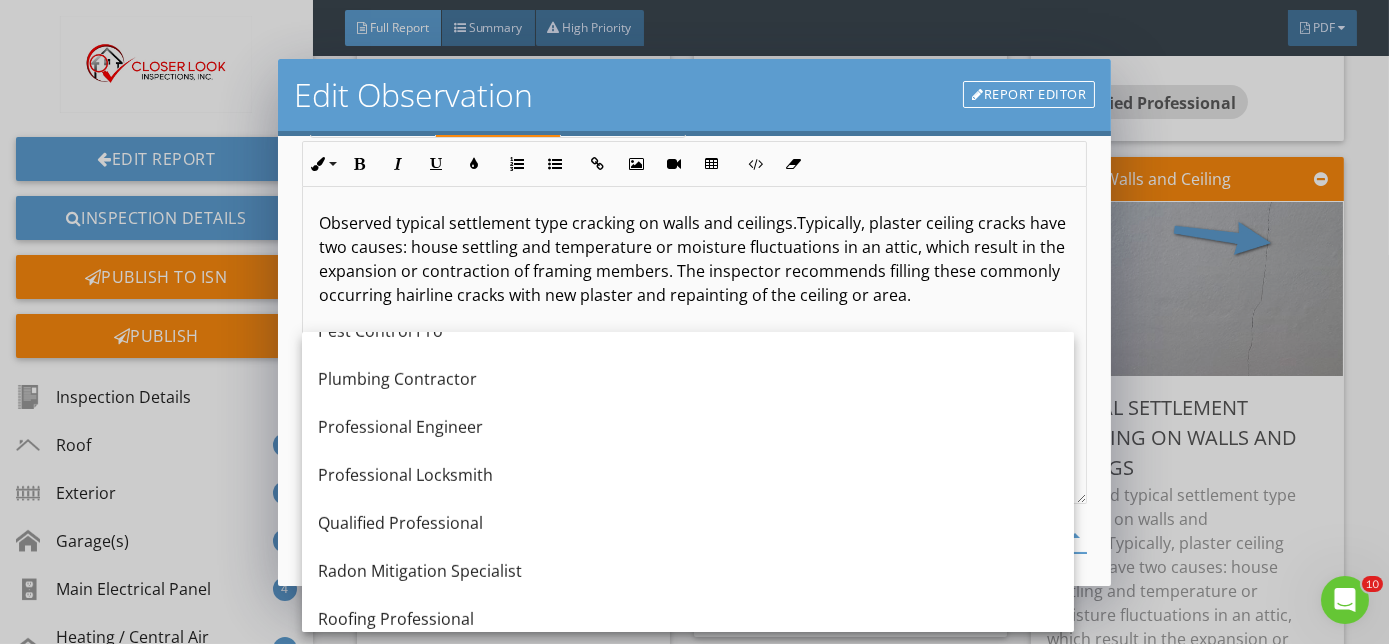 scroll, scrollTop: 2181, scrollLeft: 0, axis: vertical 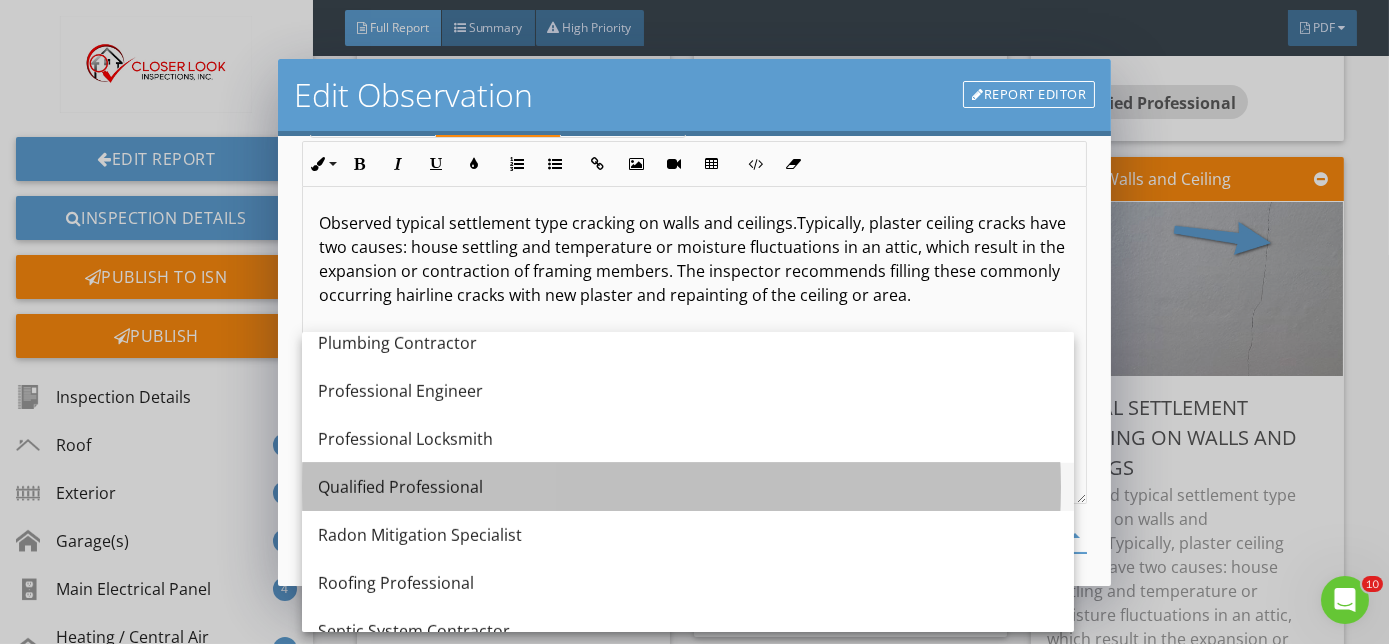 click on "Qualified Professional" at bounding box center [688, 487] 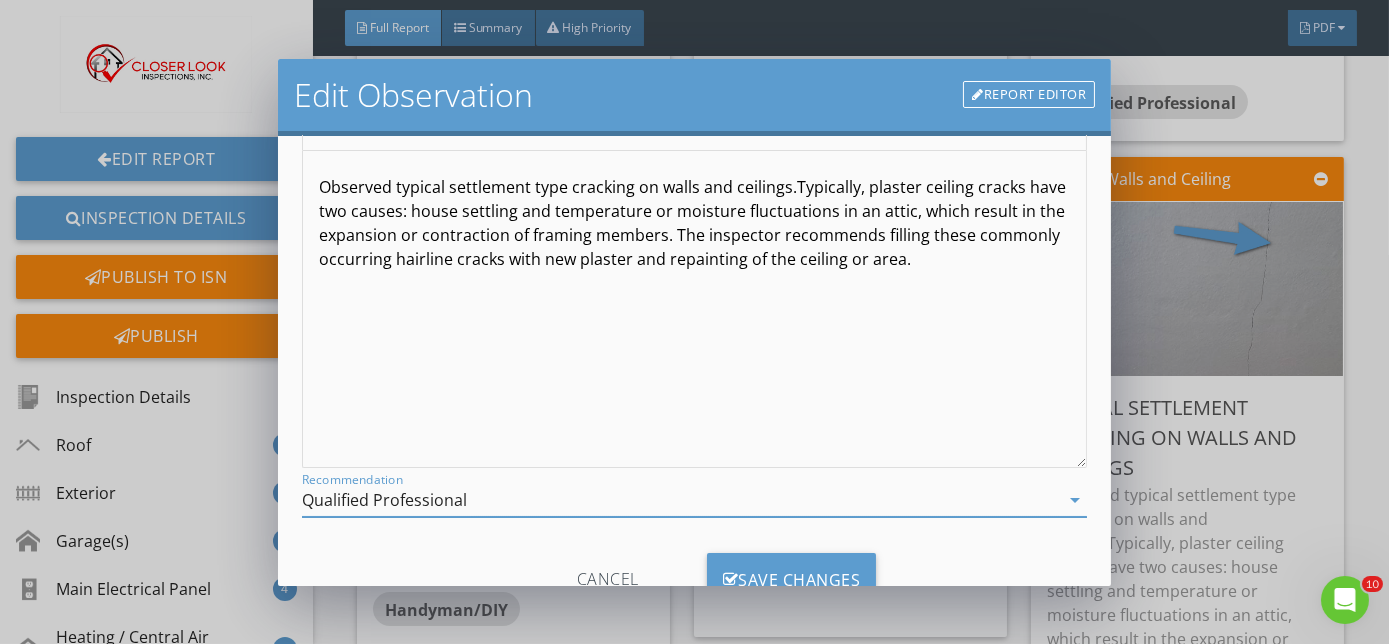 scroll, scrollTop: 266, scrollLeft: 0, axis: vertical 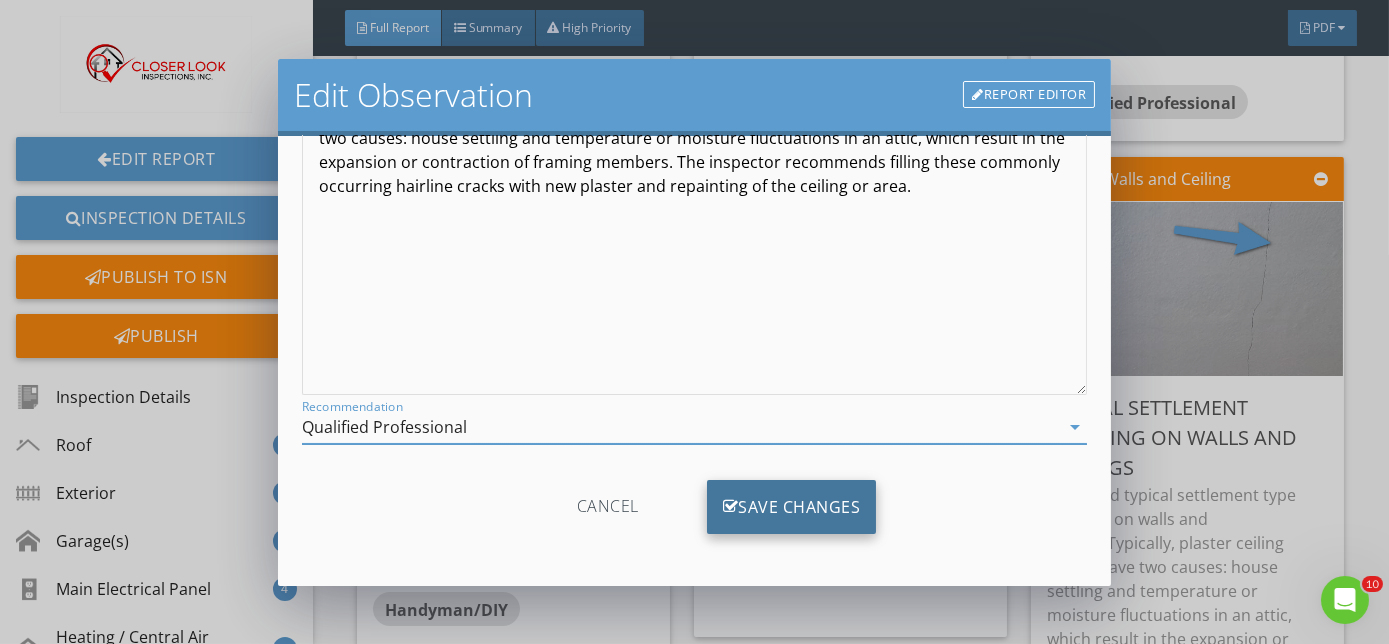 click on "Save Changes" at bounding box center (792, 507) 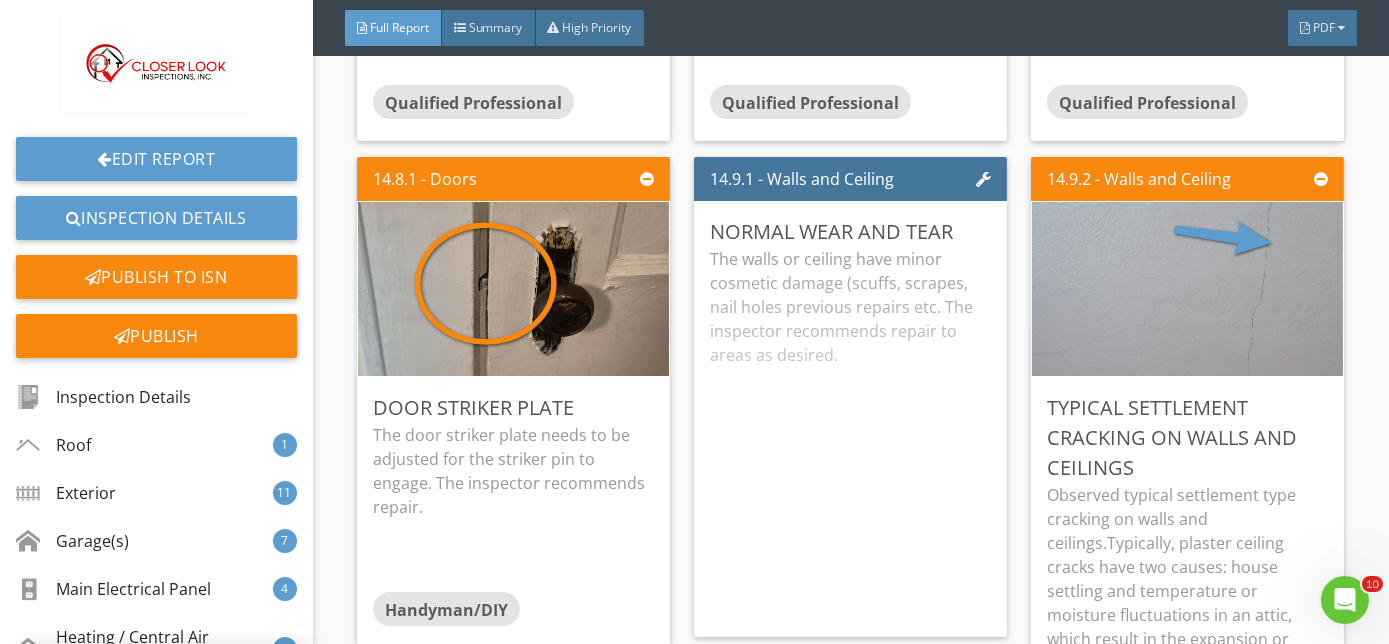 scroll, scrollTop: 29, scrollLeft: 0, axis: vertical 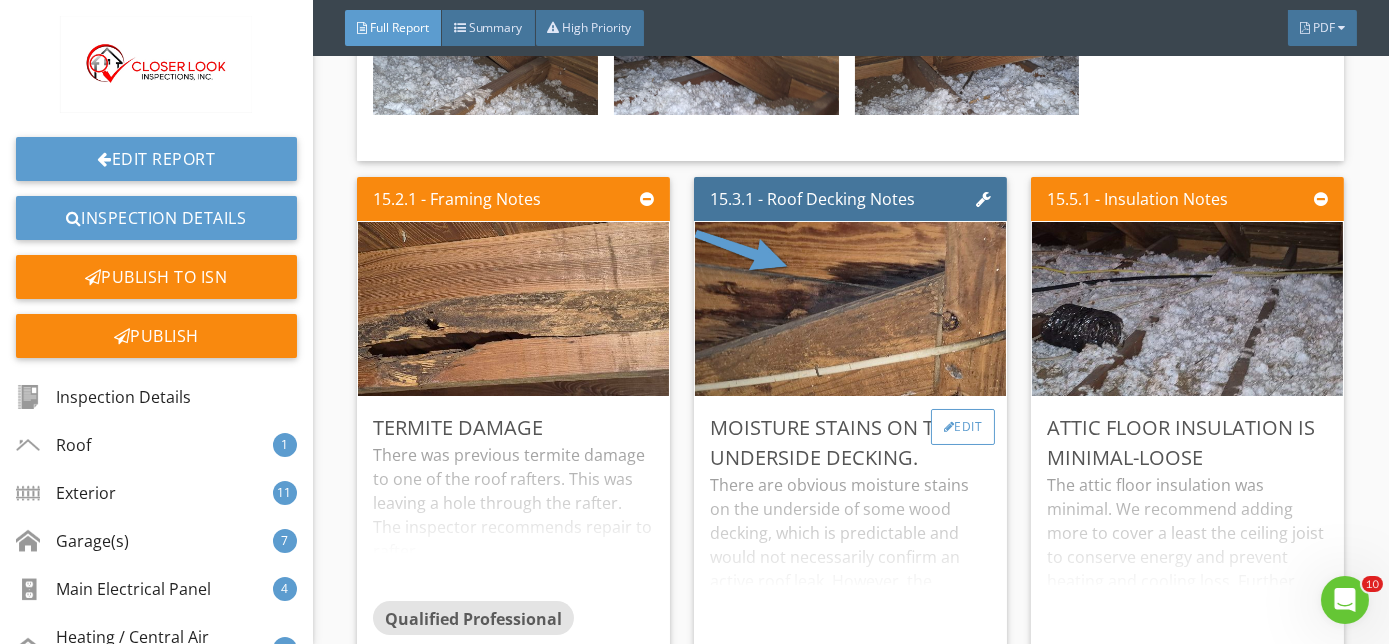 click on "Edit" at bounding box center [963, 427] 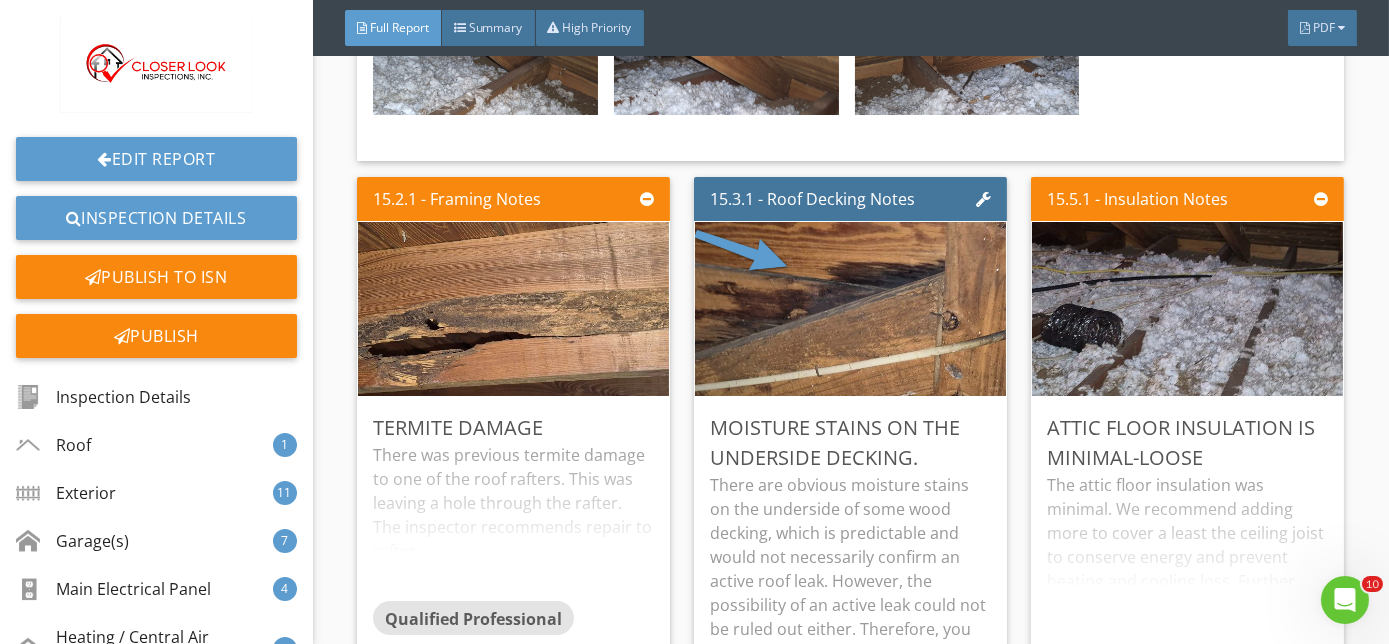 click at bounding box center (694, 322) 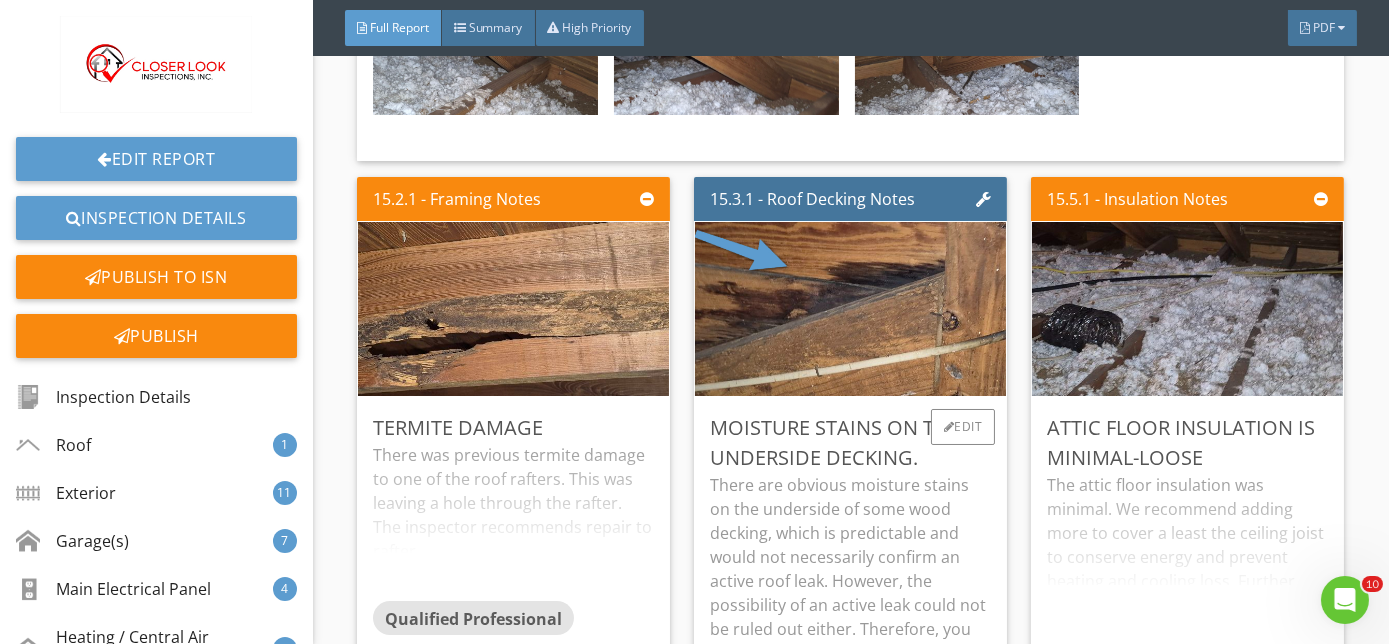 click on "There are obvious moisture stains on the underside of some wood decking, which is predictable and would not necessarily confirm an active roof leak. However, the possibility of an active leak could not be ruled out either. Therefore, you are recommended to have a qualified roof specialist evaluate further, before the close of escrow." at bounding box center [850, 593] 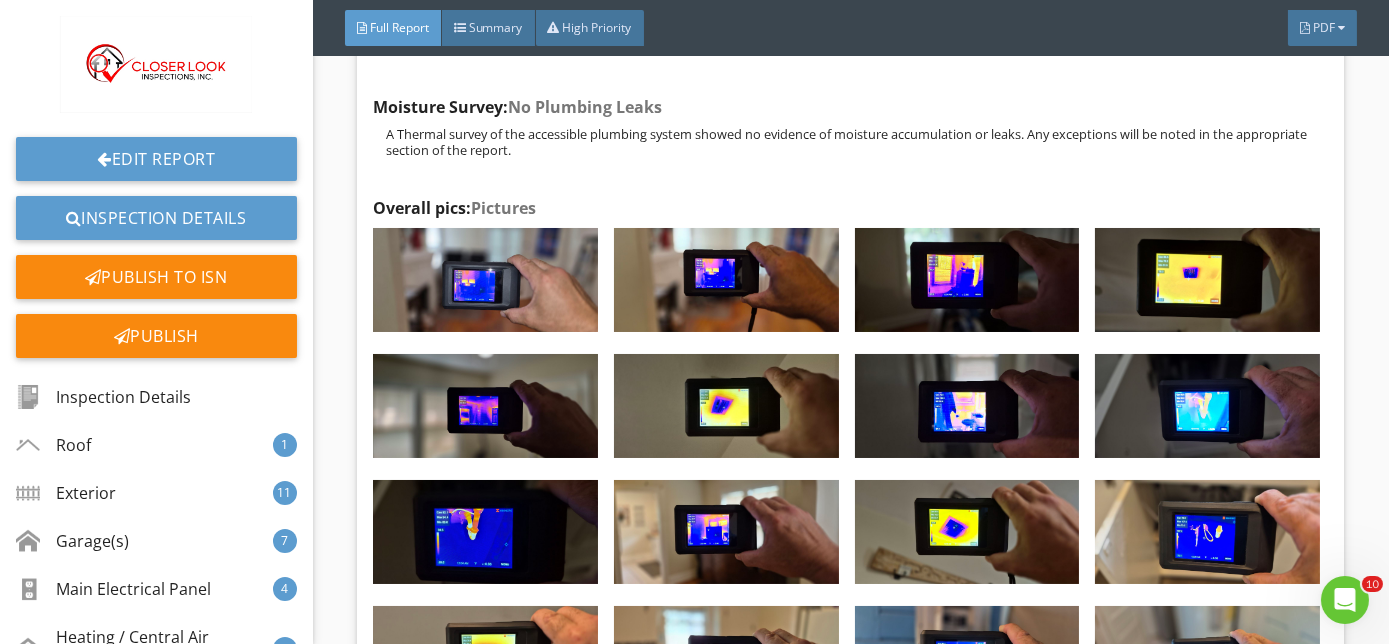 scroll, scrollTop: 48201, scrollLeft: 0, axis: vertical 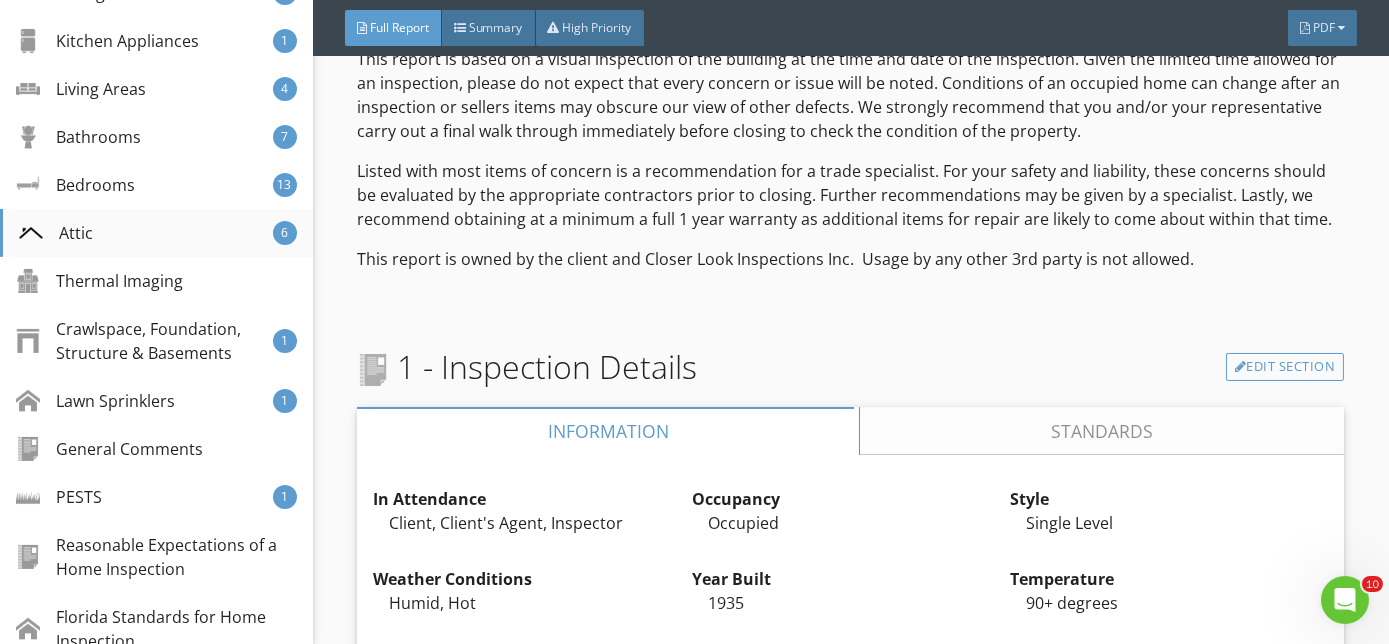 click on "Attic" at bounding box center [56, 233] 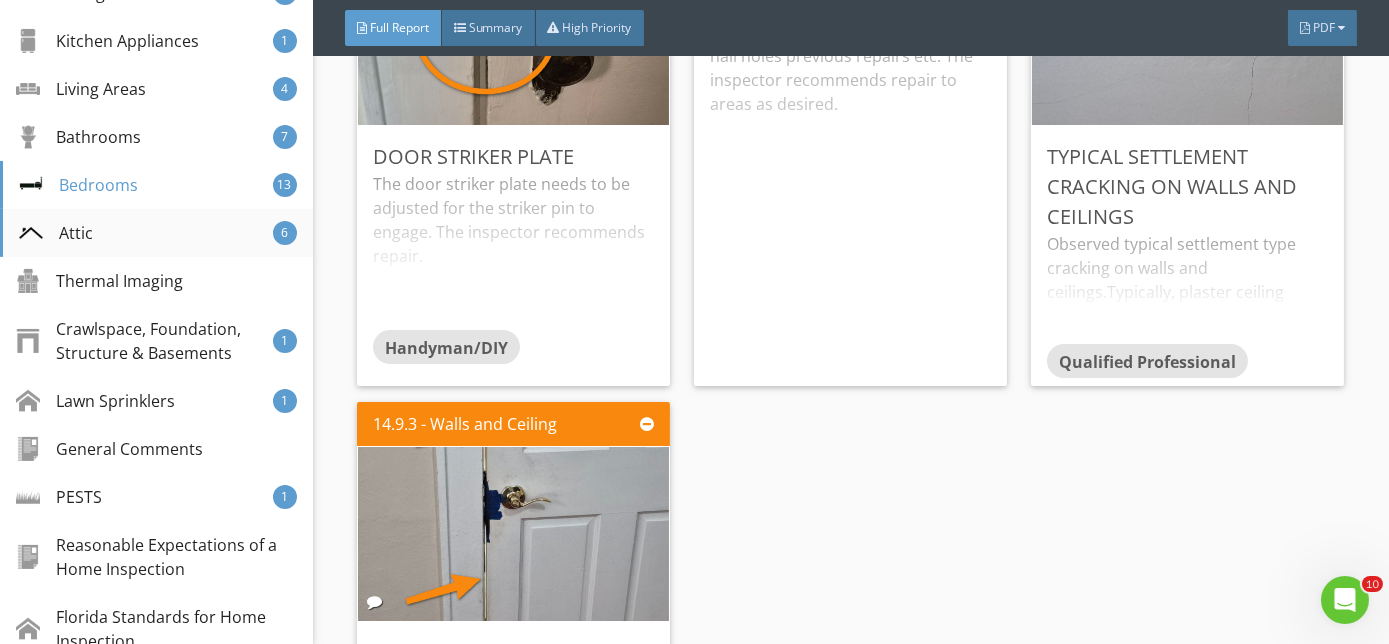 scroll, scrollTop: 44171, scrollLeft: 0, axis: vertical 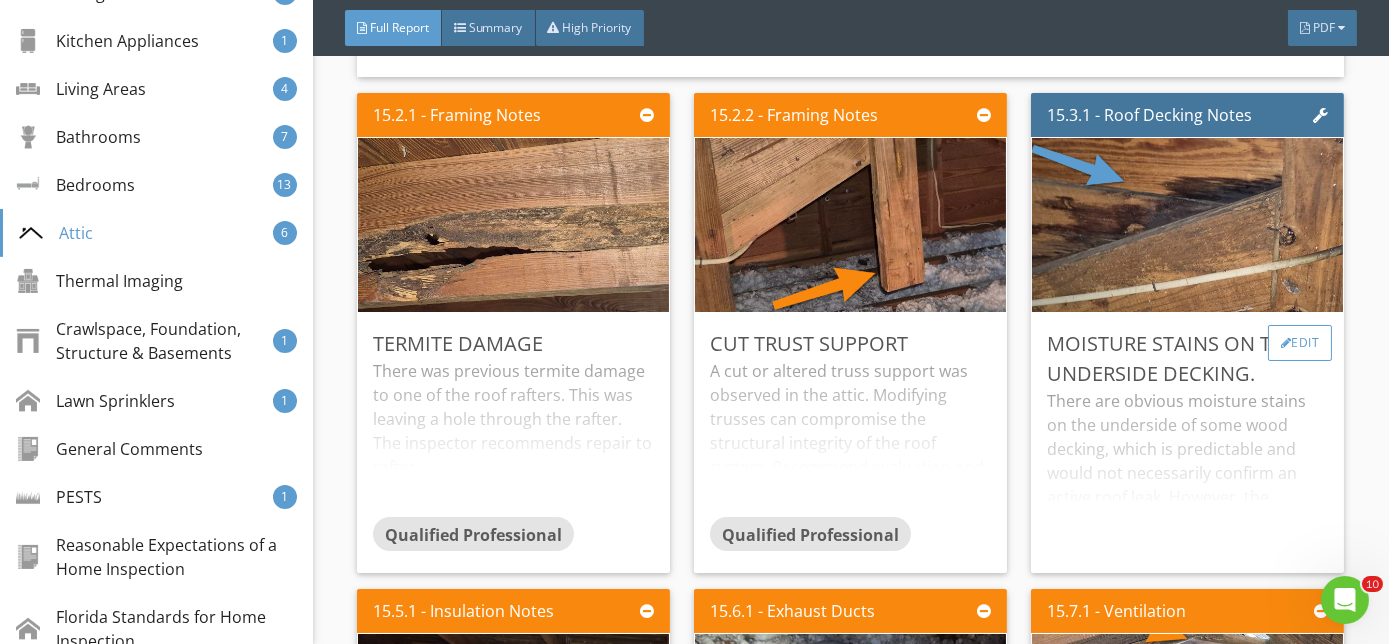 click on "Edit" at bounding box center [1300, 343] 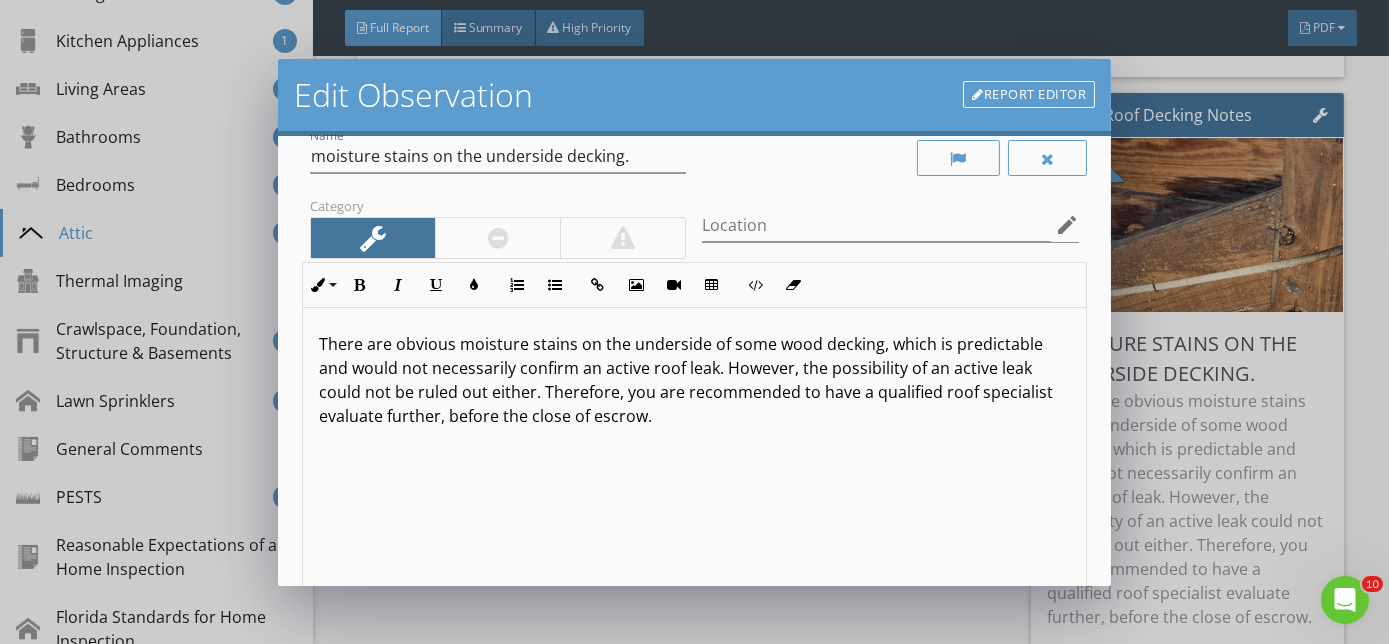 scroll, scrollTop: 181, scrollLeft: 0, axis: vertical 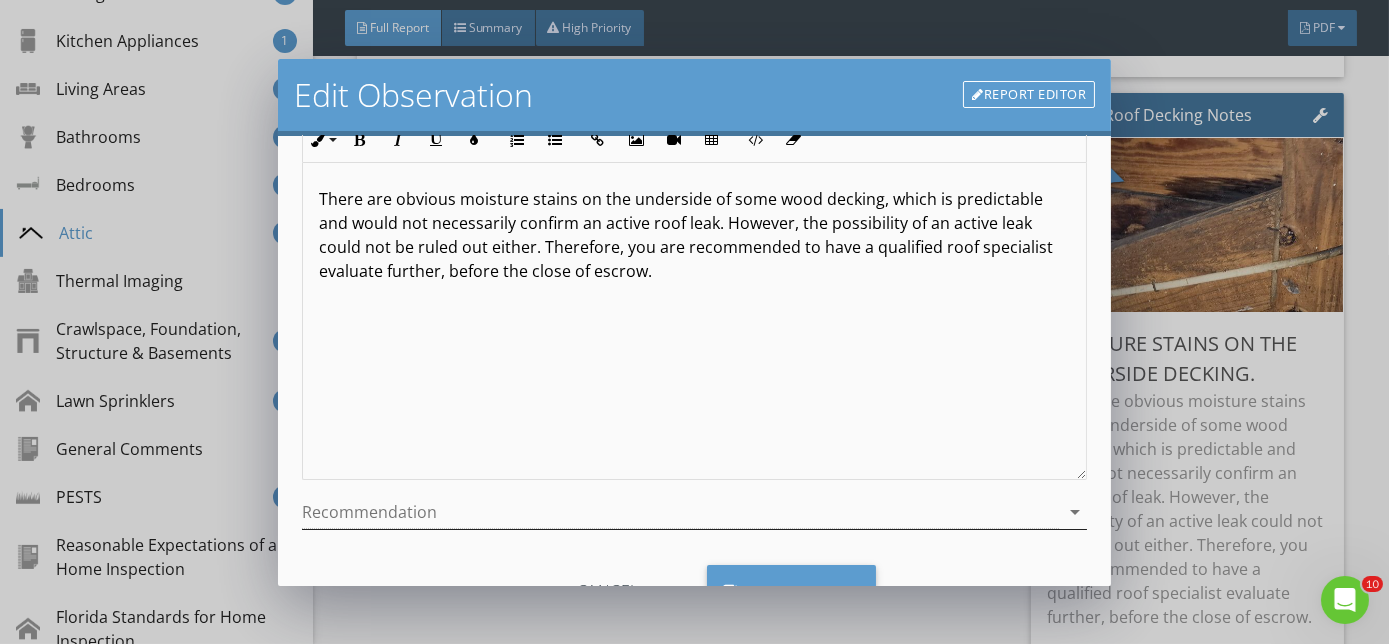 click on "arrow_drop_down" at bounding box center (1075, 512) 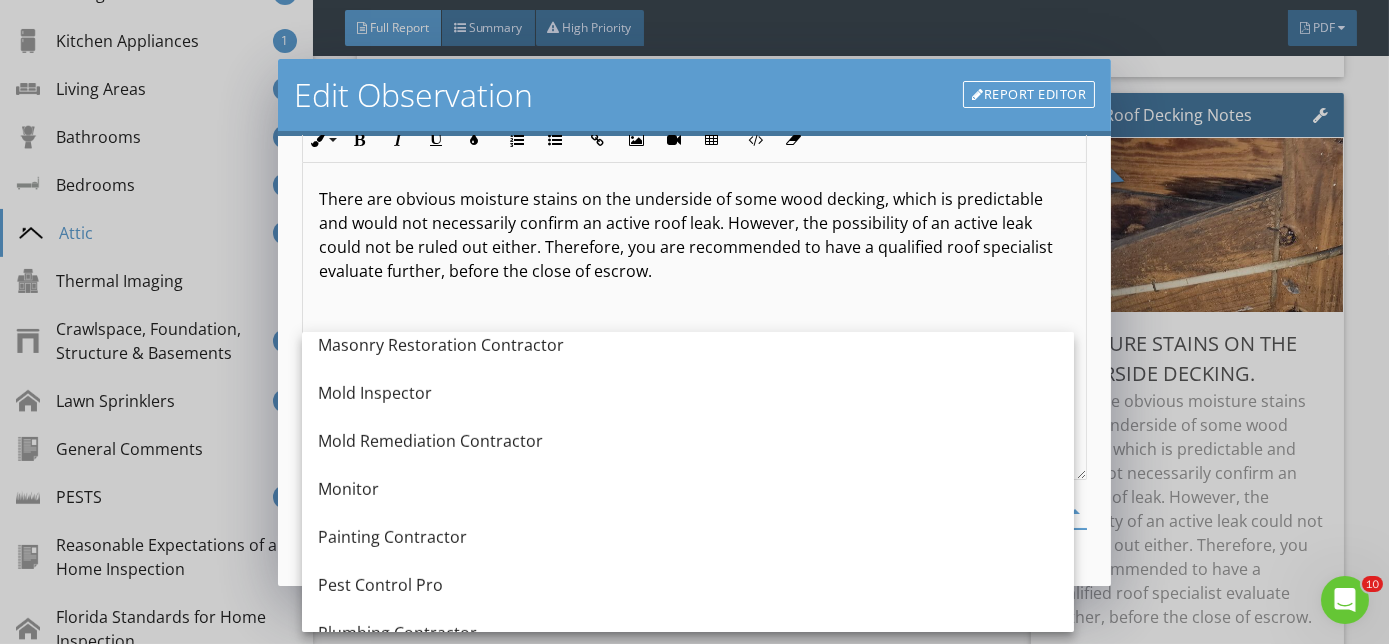 scroll, scrollTop: 1915, scrollLeft: 0, axis: vertical 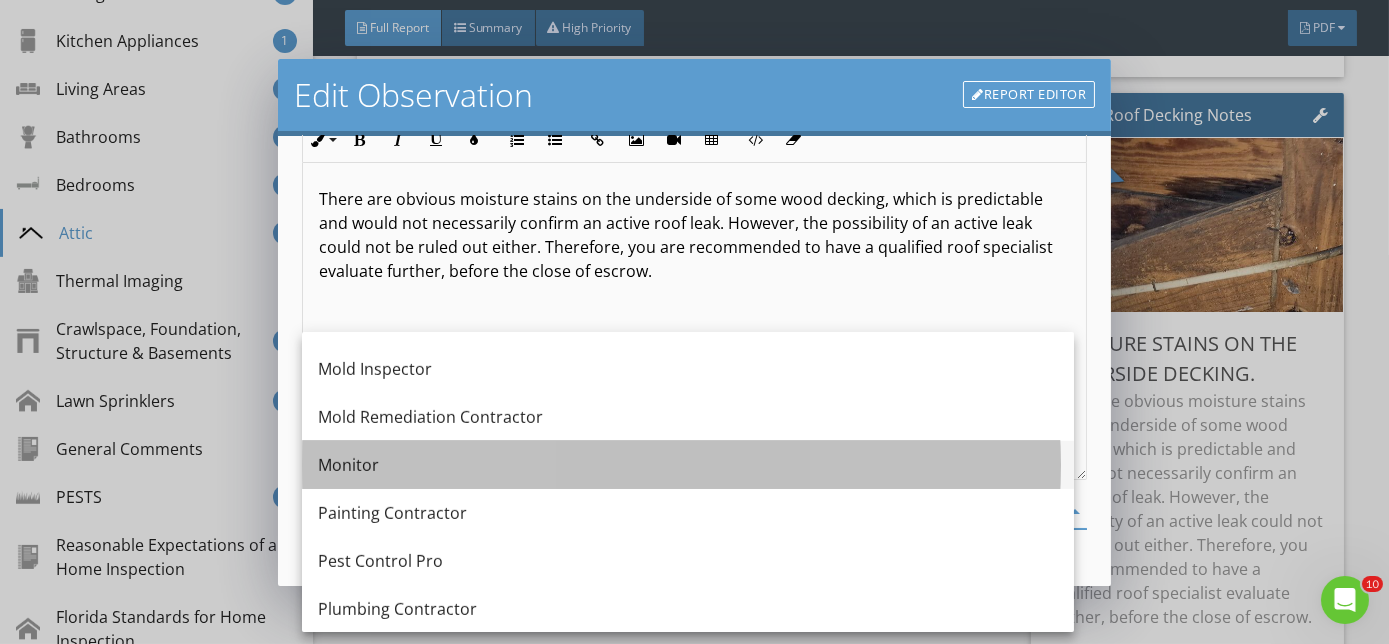 click on "Monitor" at bounding box center [688, 465] 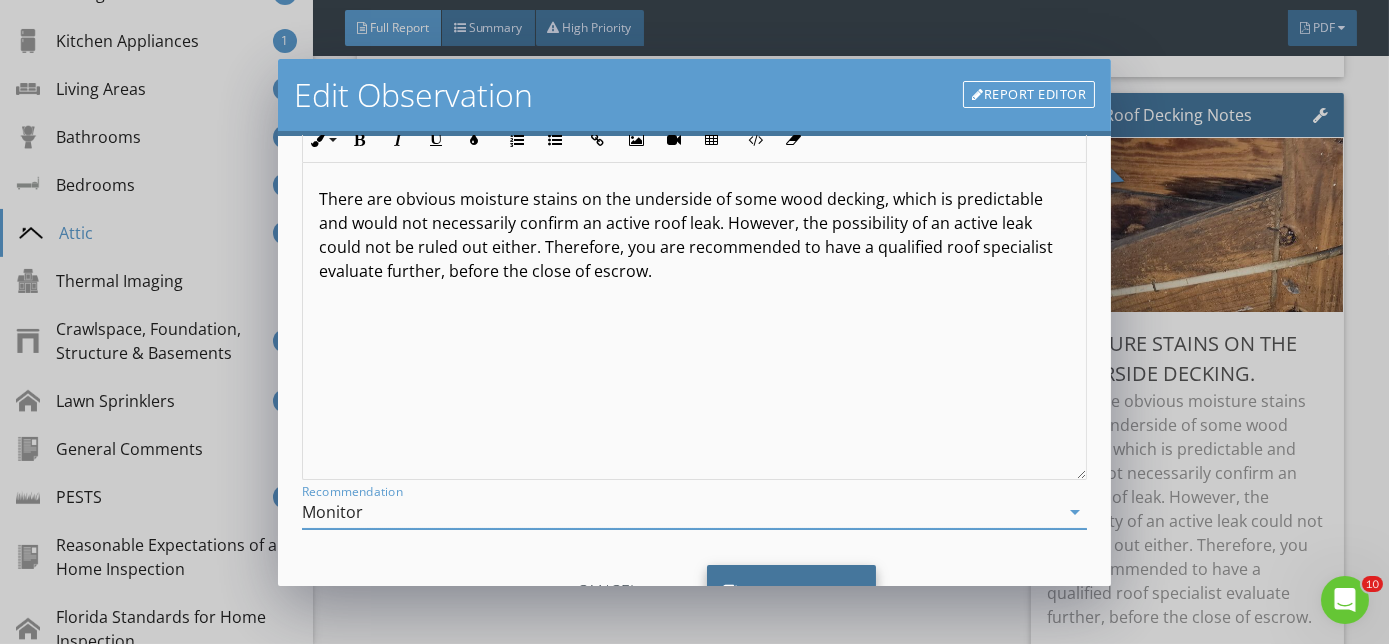 click on "Save Changes" at bounding box center (792, 592) 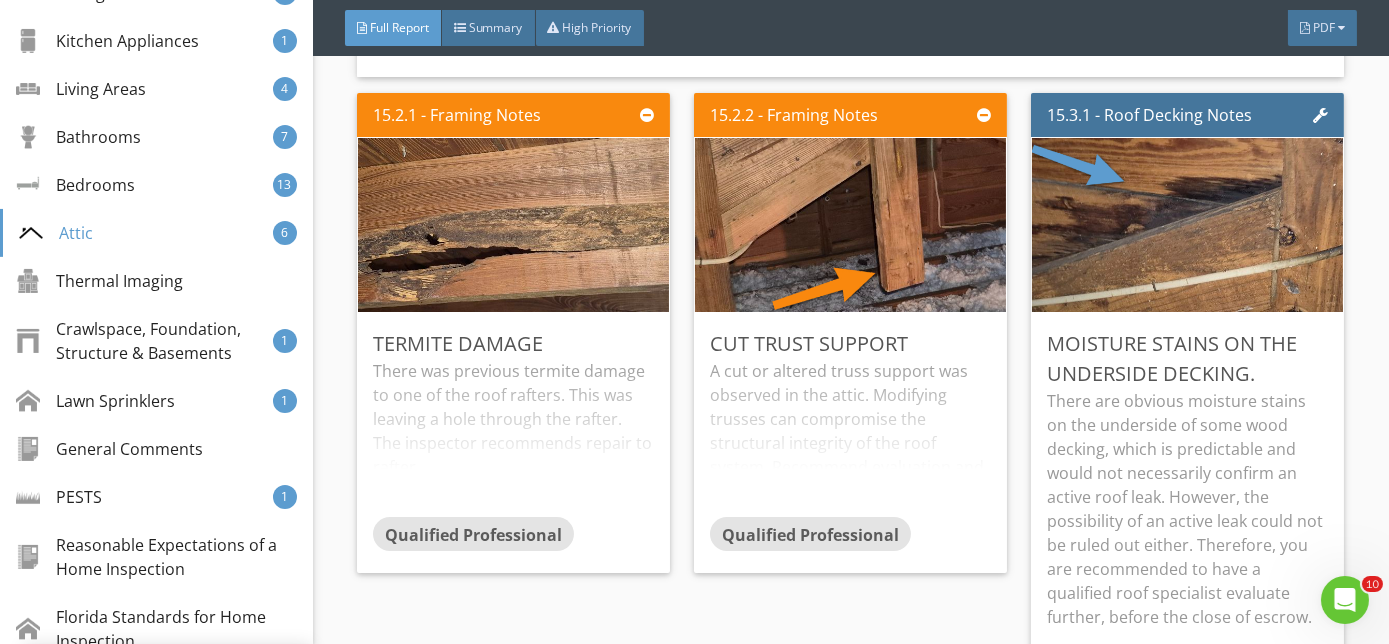 scroll, scrollTop: 29, scrollLeft: 0, axis: vertical 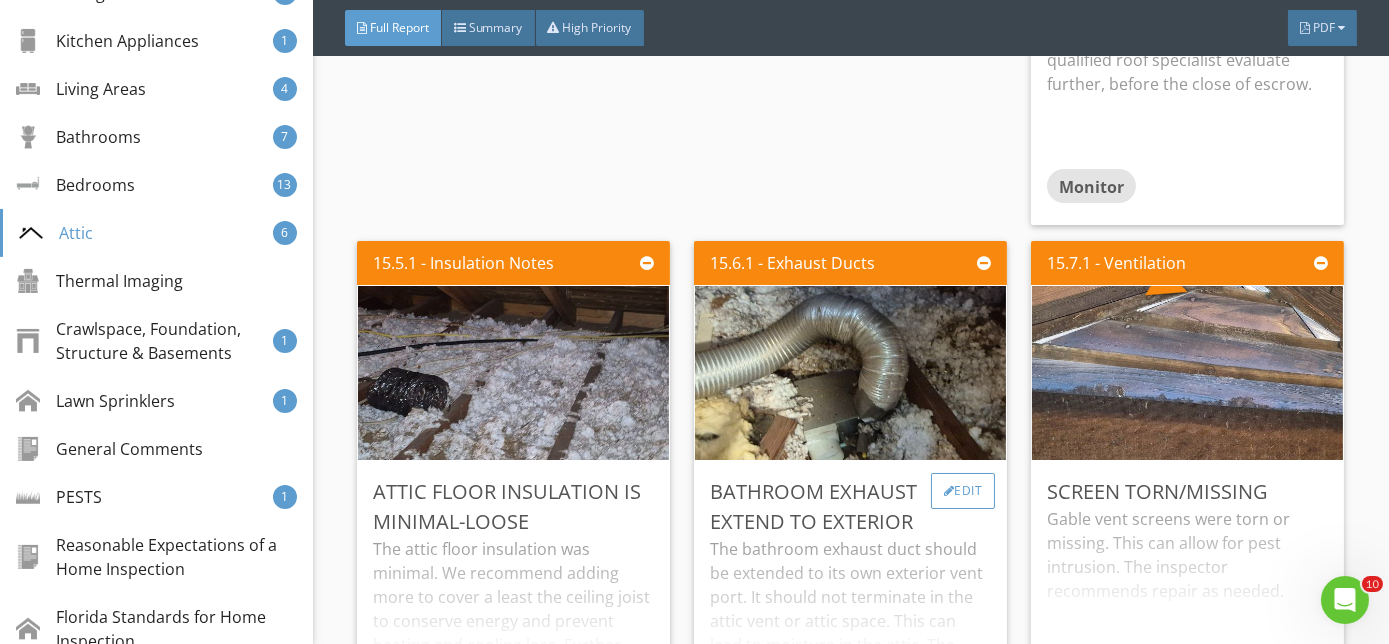 click on "Edit" at bounding box center (963, 491) 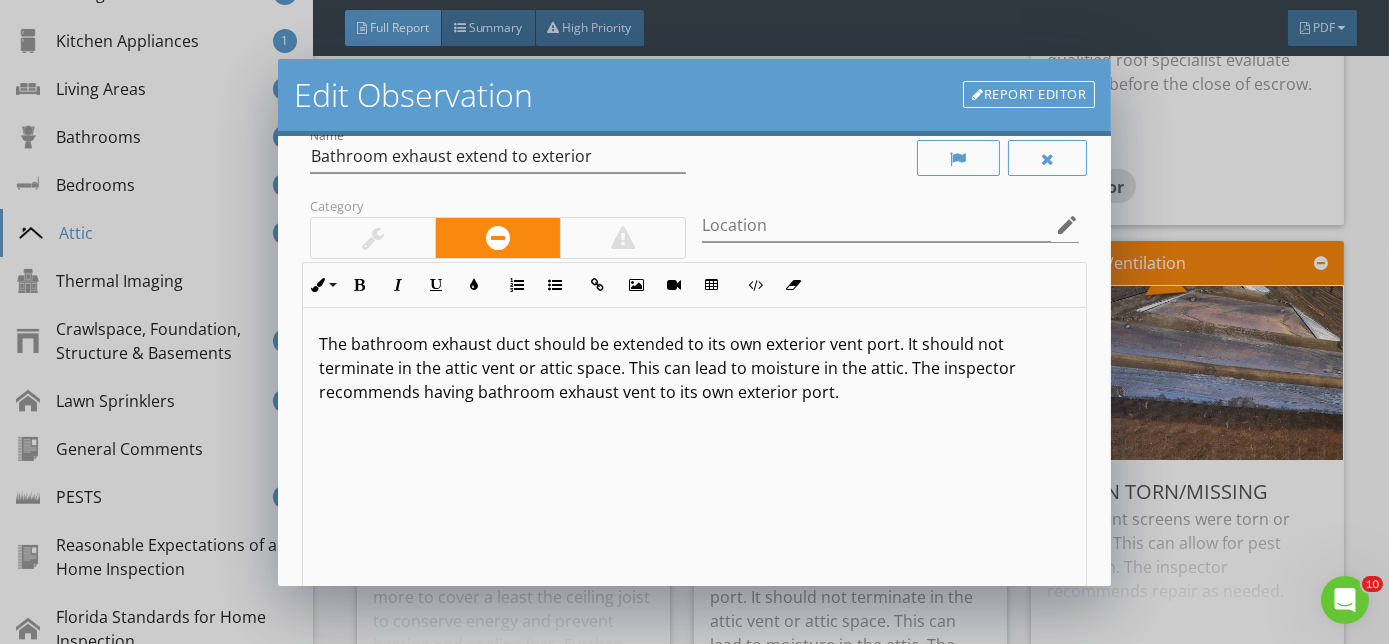 scroll, scrollTop: 169, scrollLeft: 0, axis: vertical 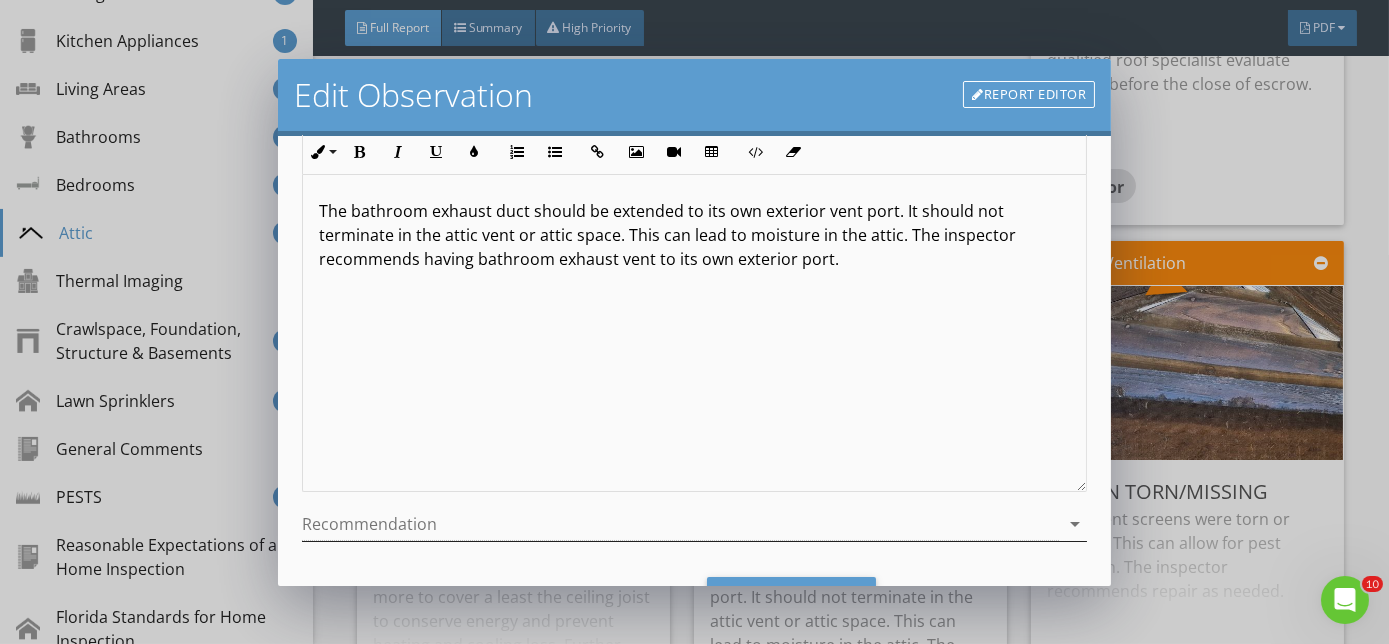 click on "arrow_drop_down" at bounding box center (1075, 524) 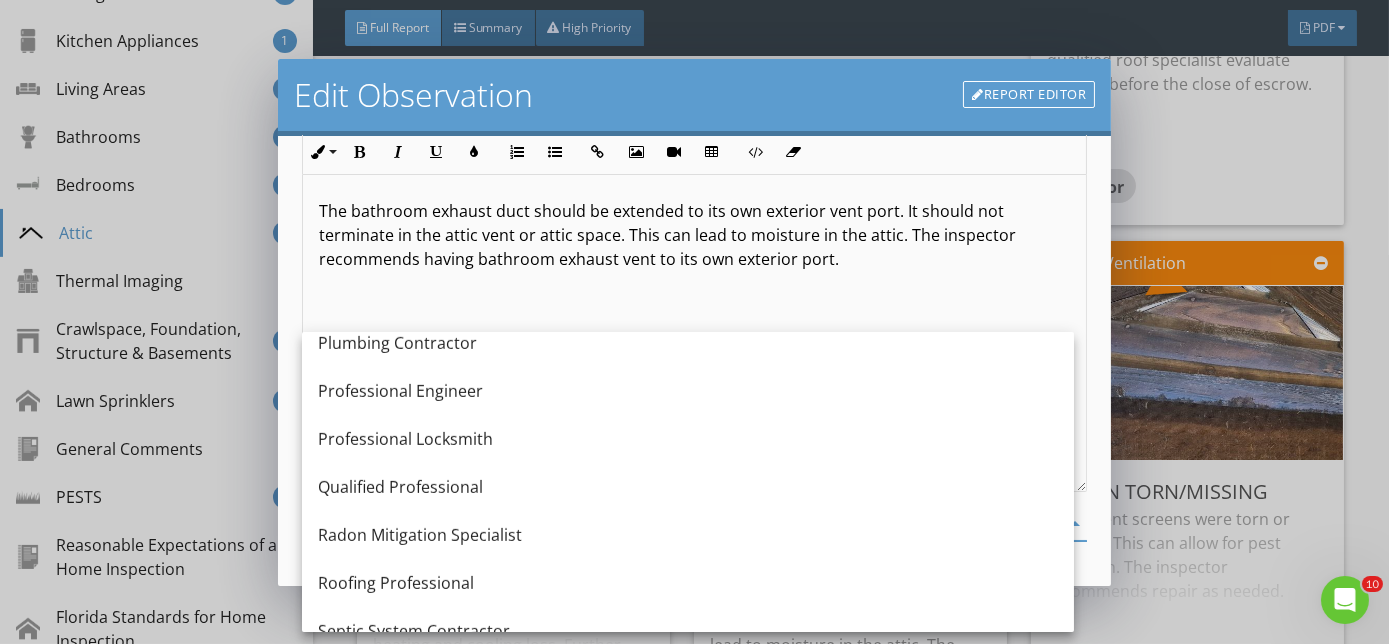 scroll, scrollTop: 2230, scrollLeft: 0, axis: vertical 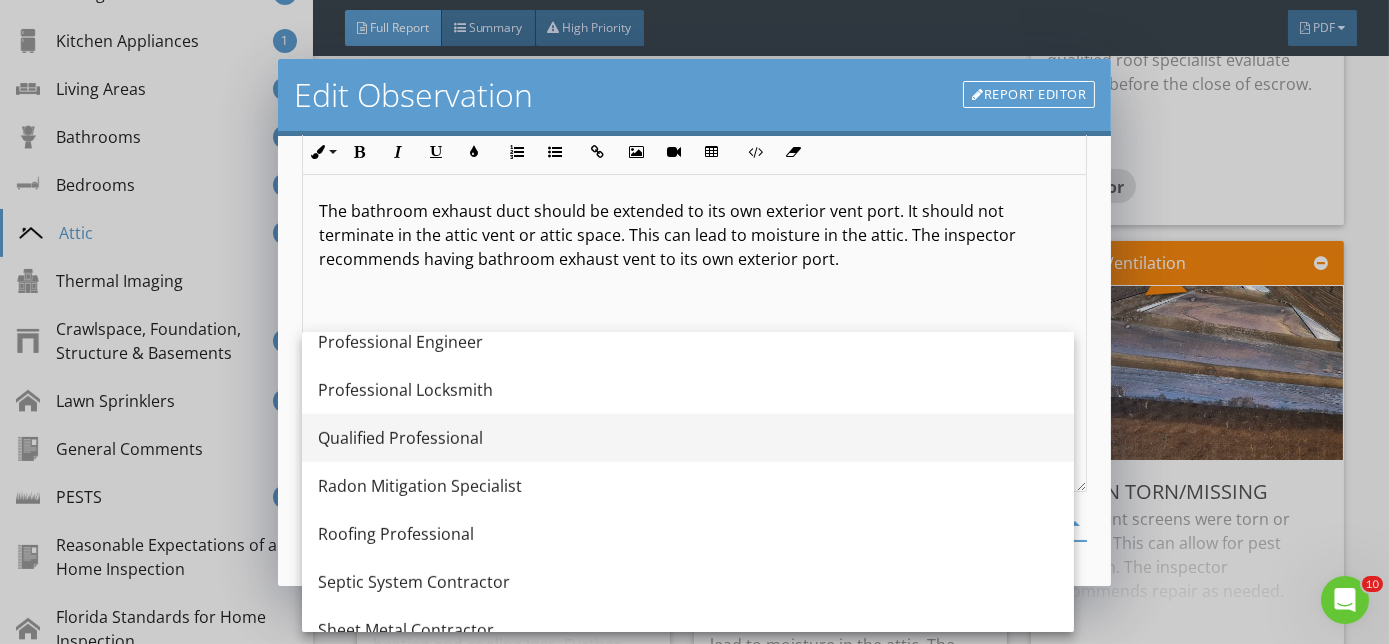click on "Qualified Professional" at bounding box center [688, 438] 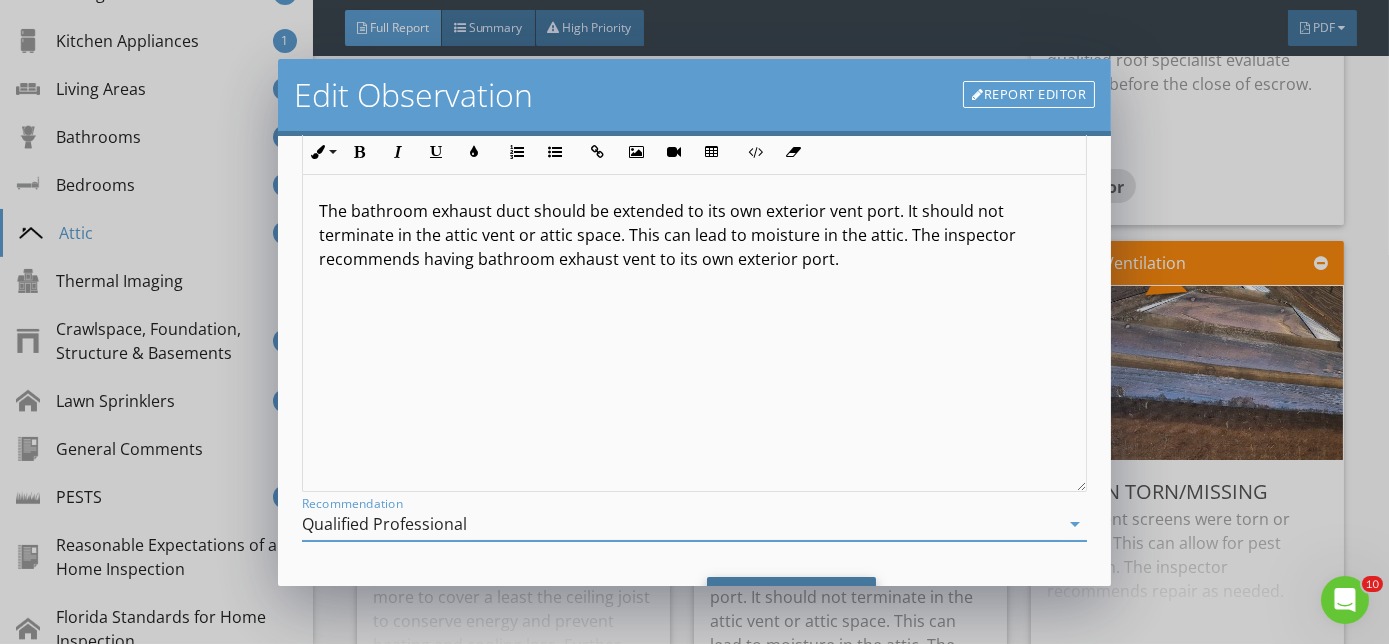click on "Save Changes" at bounding box center [792, 604] 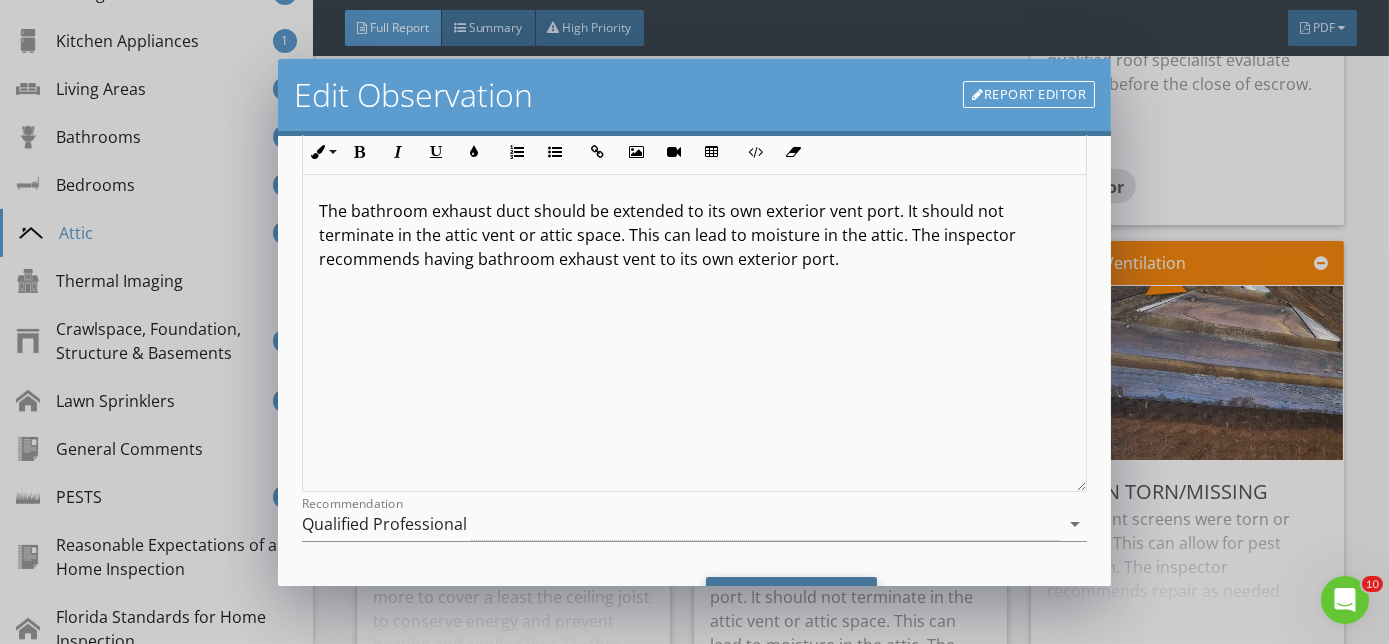 scroll, scrollTop: 29, scrollLeft: 0, axis: vertical 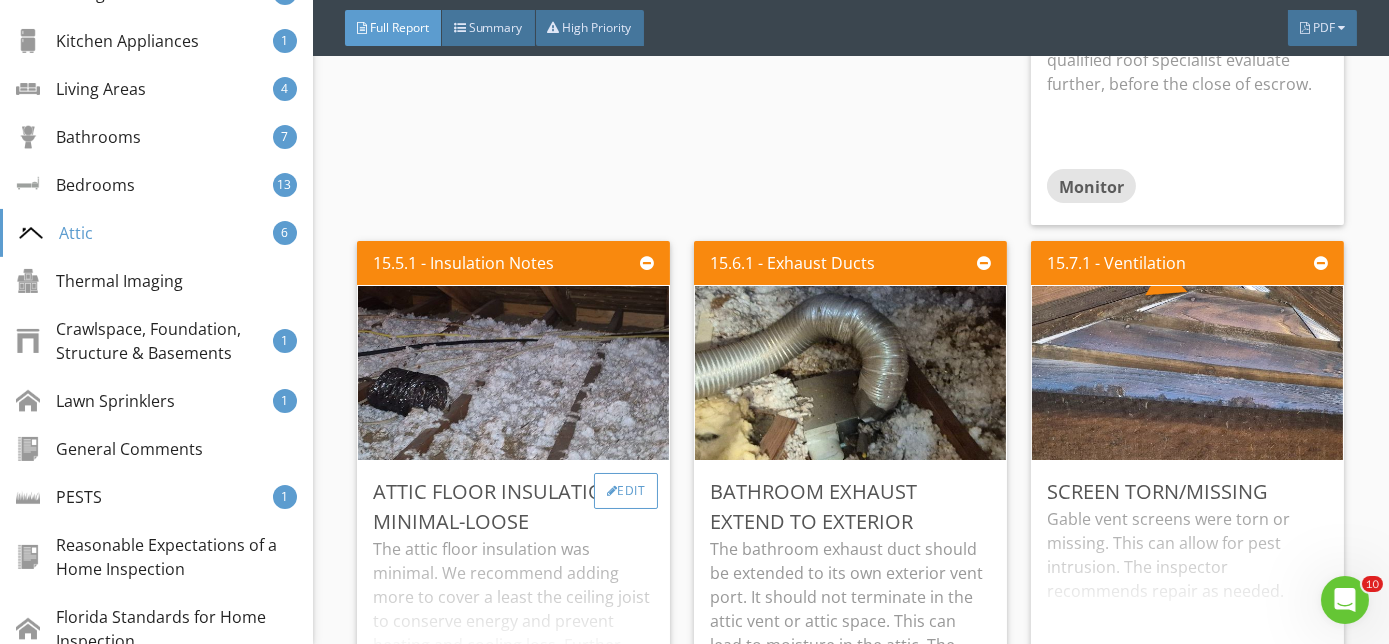 click on "Edit" at bounding box center [626, 491] 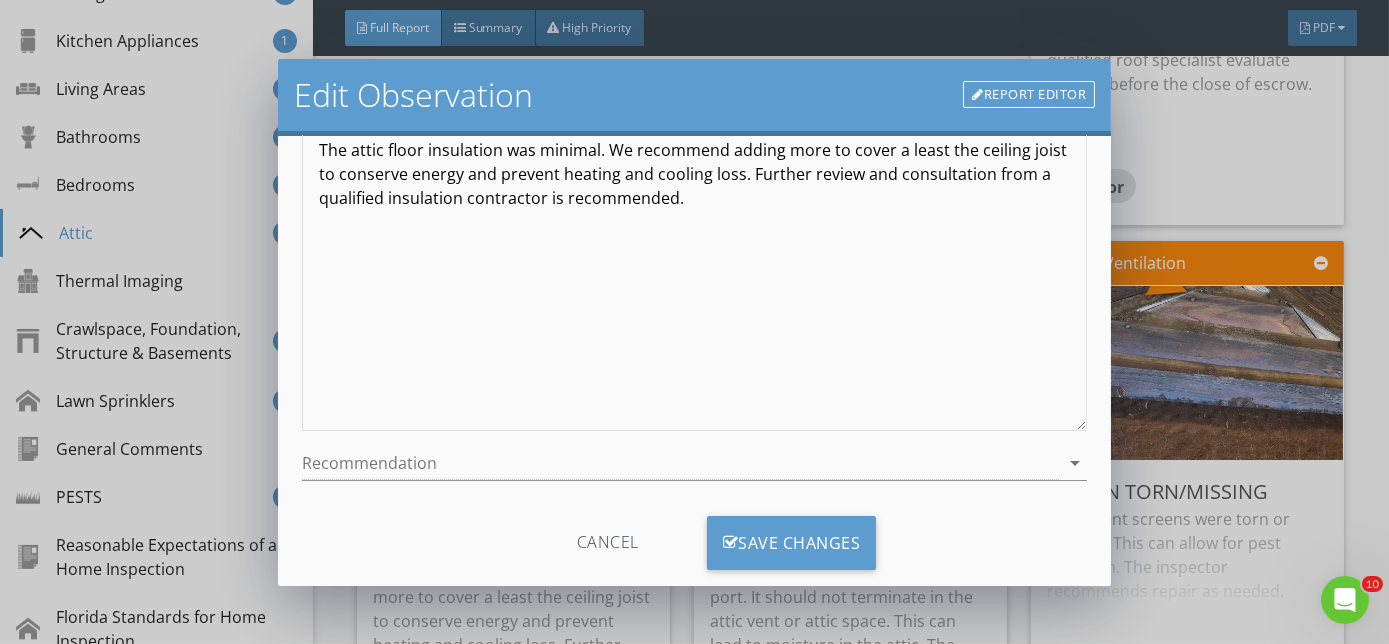 scroll, scrollTop: 266, scrollLeft: 0, axis: vertical 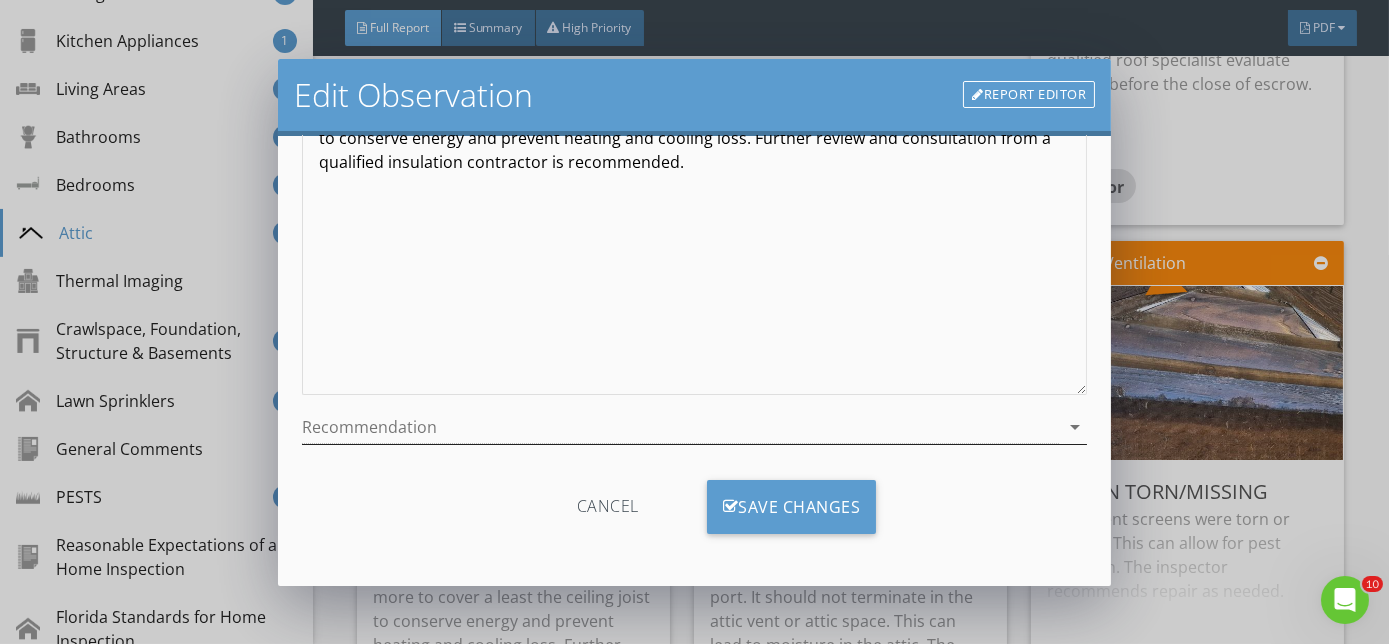 click on "arrow_drop_down" at bounding box center [1075, 427] 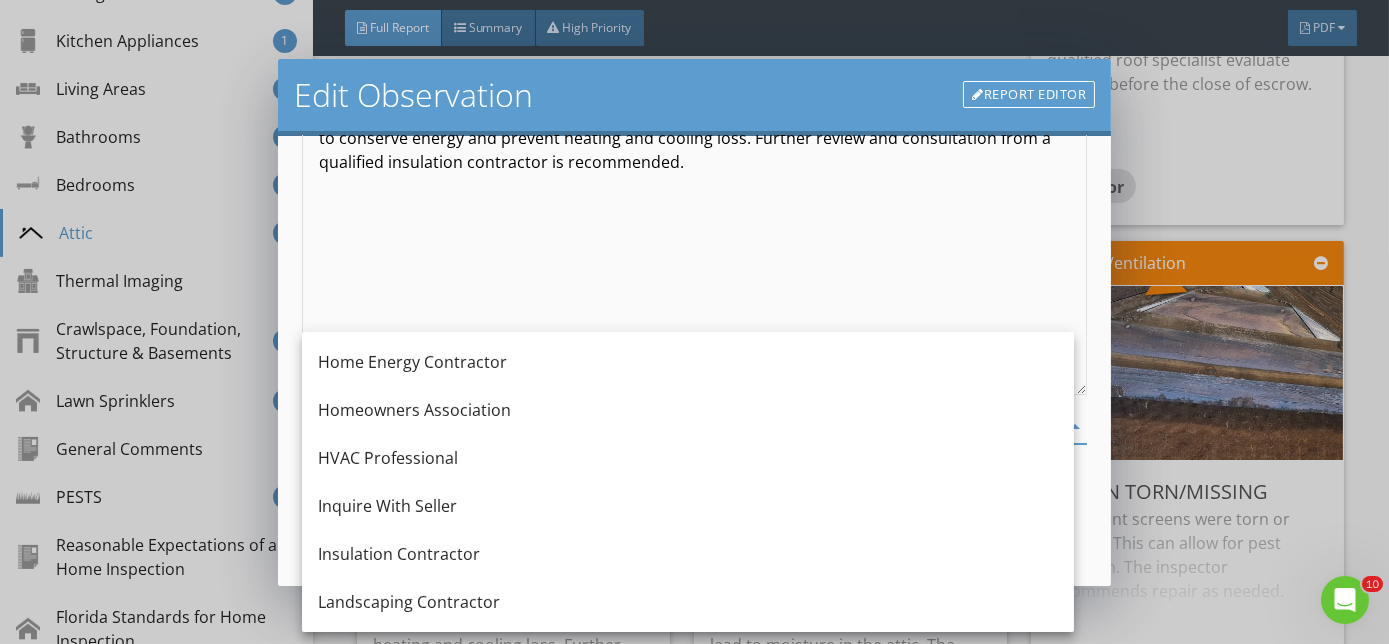 scroll, scrollTop: 1600, scrollLeft: 0, axis: vertical 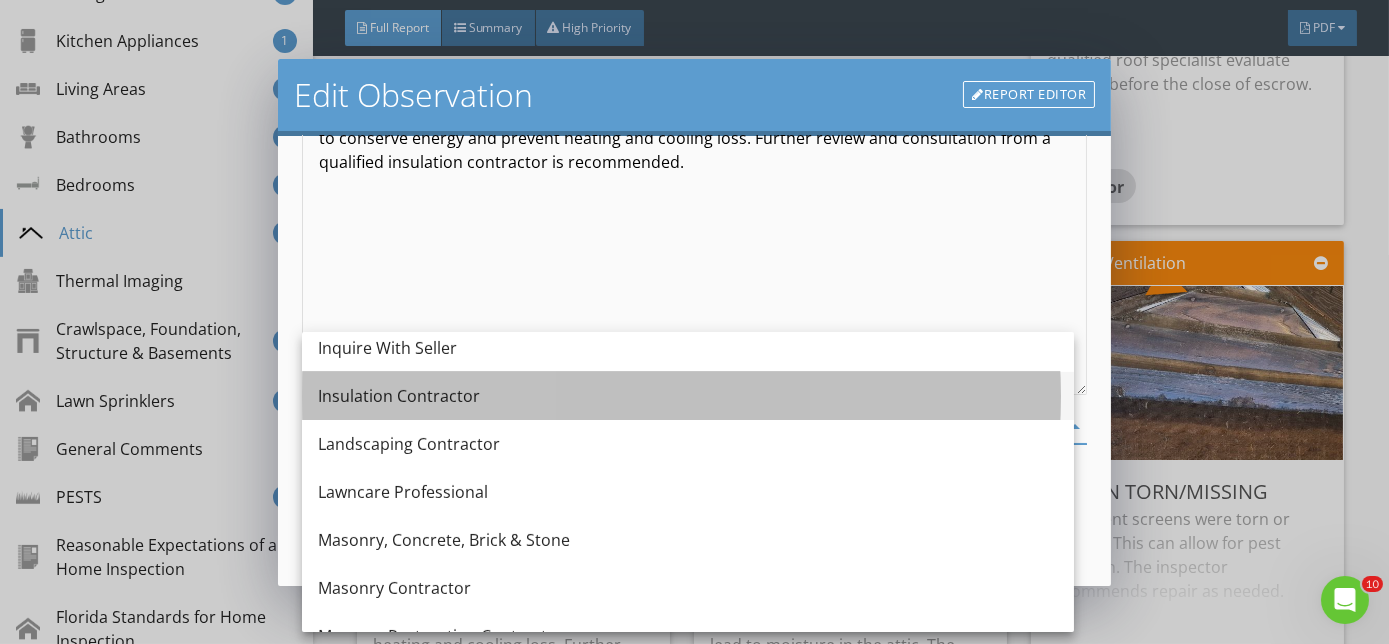 click on "Insulation Contractor" at bounding box center (688, 396) 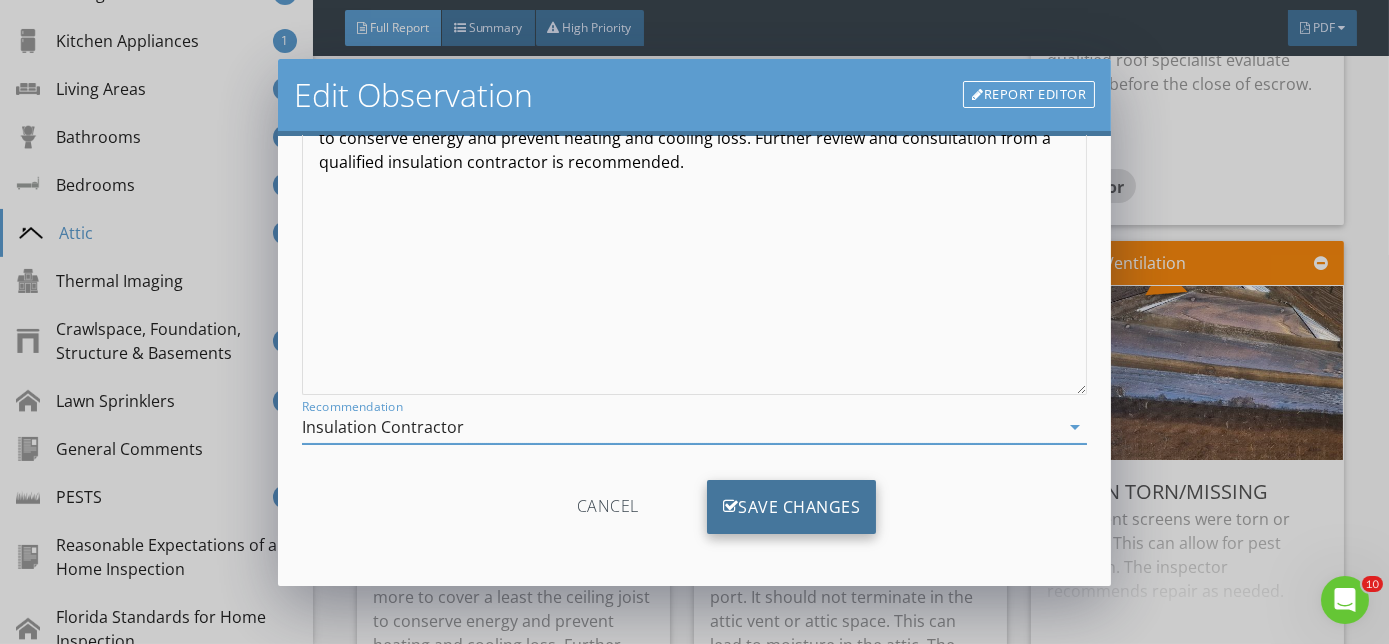 click on "Save Changes" at bounding box center [792, 507] 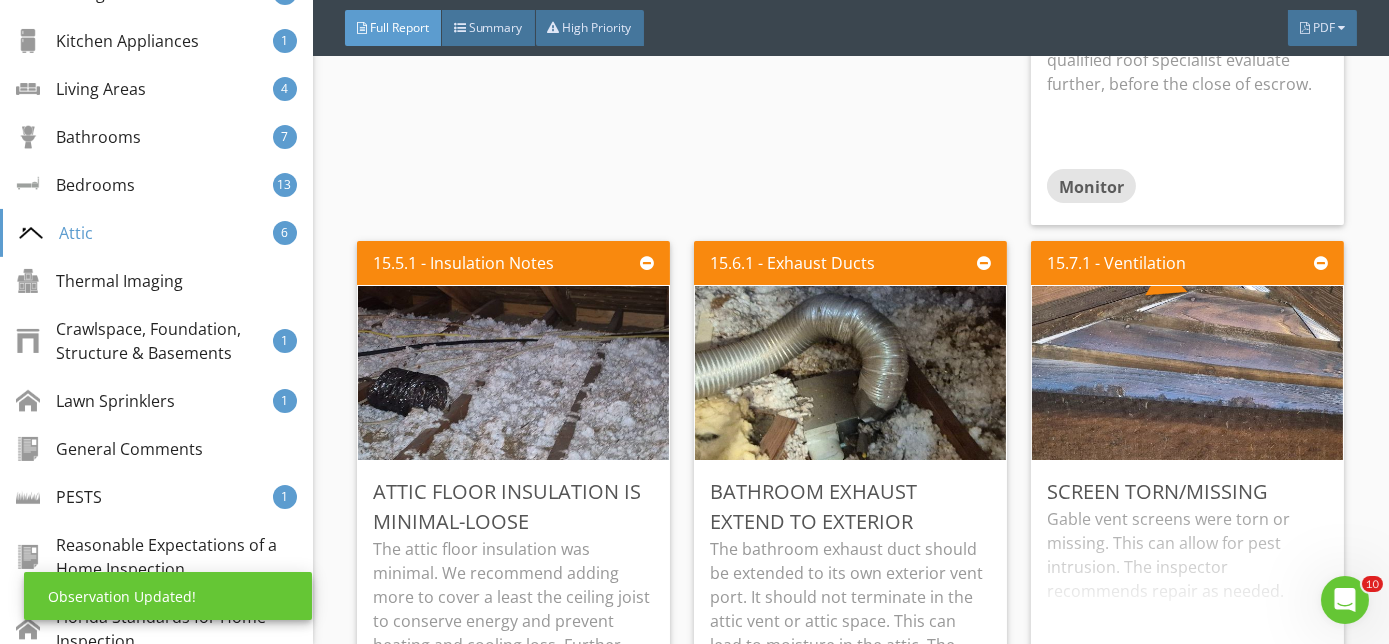 scroll, scrollTop: 29, scrollLeft: 0, axis: vertical 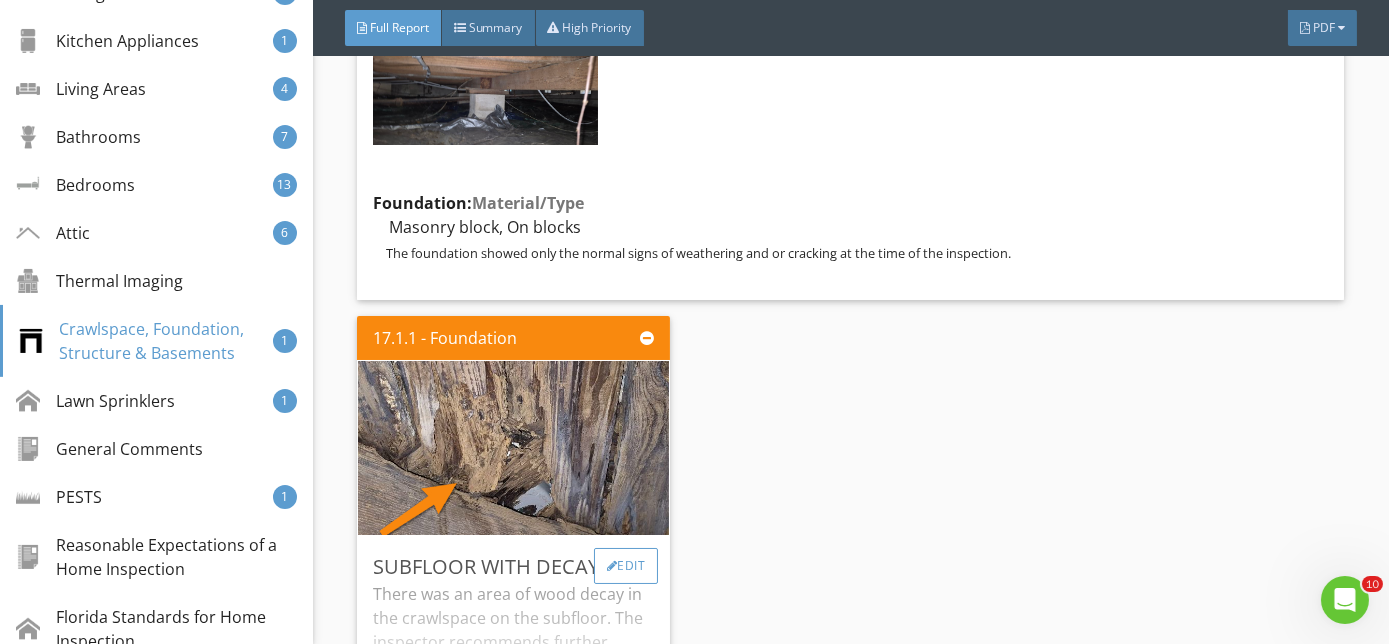 click on "Edit" at bounding box center [626, 566] 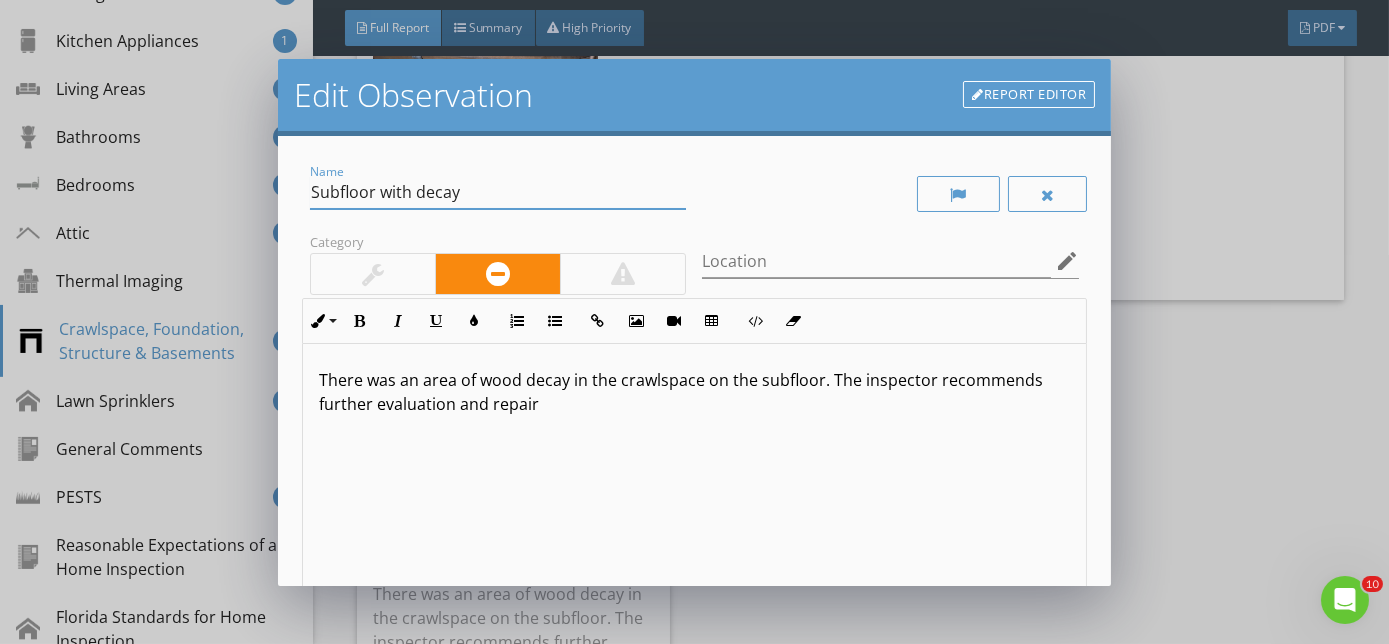 click on "Subfloor with decay" at bounding box center (498, 192) 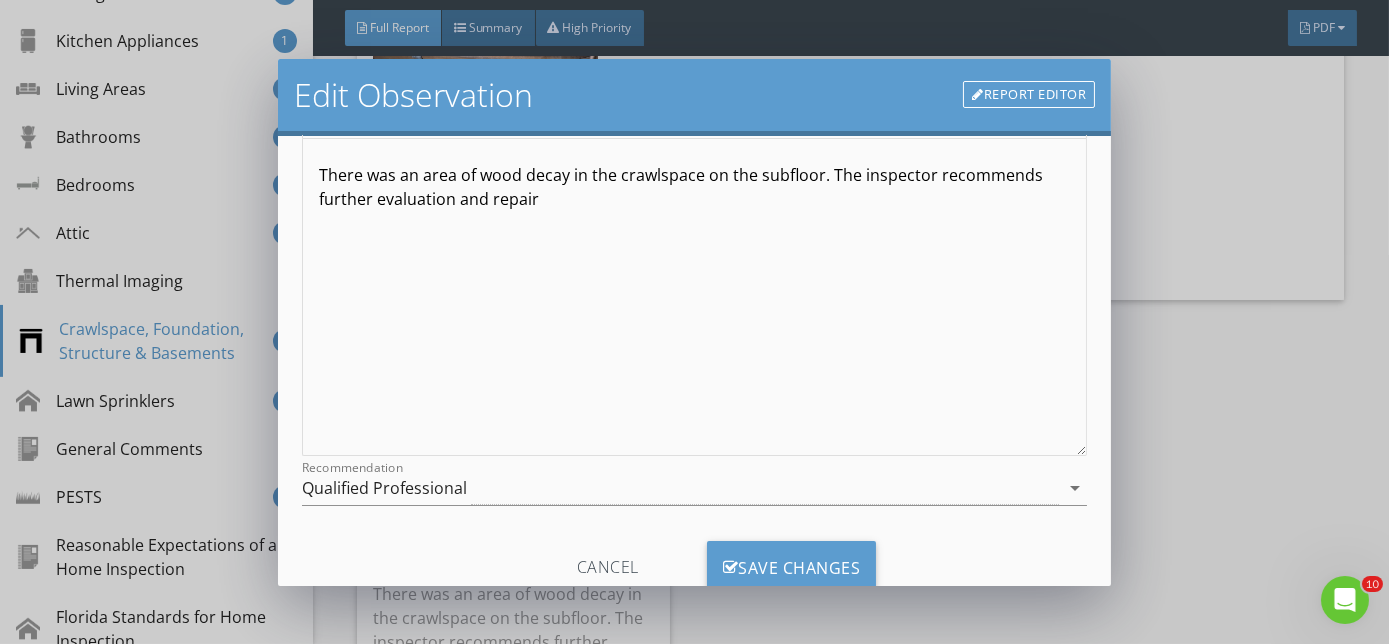 scroll, scrollTop: 266, scrollLeft: 0, axis: vertical 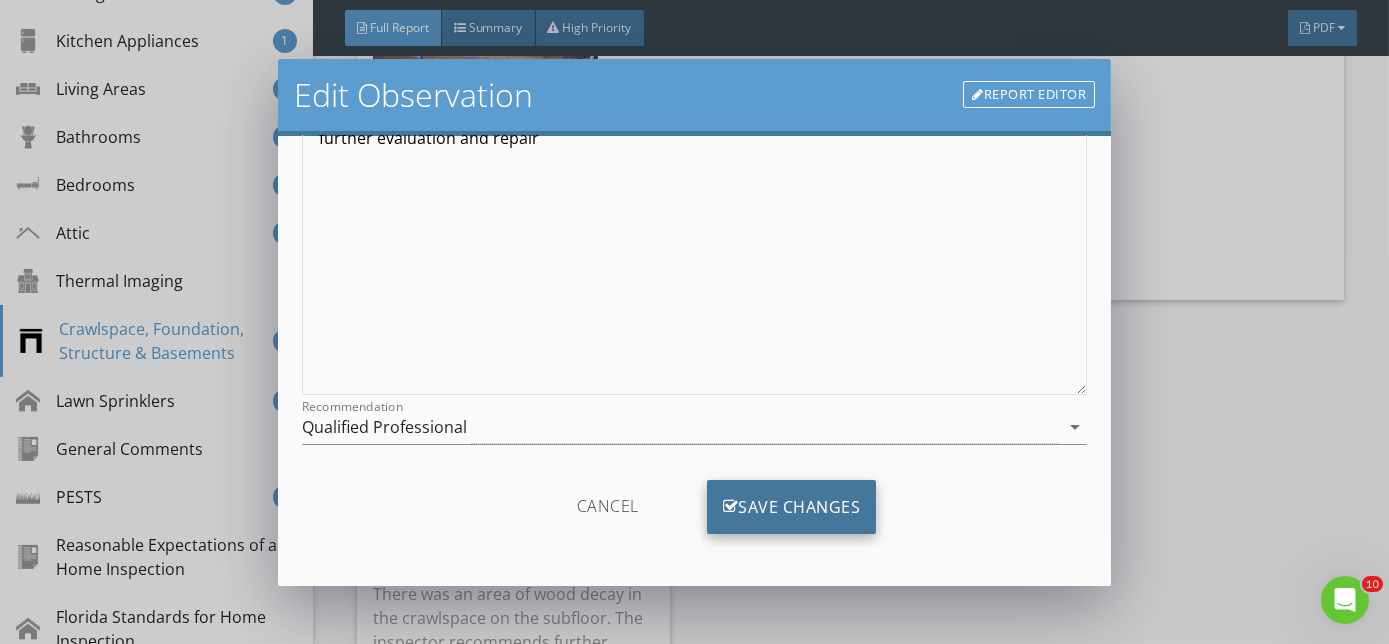 type on "Subfloor wood decay" 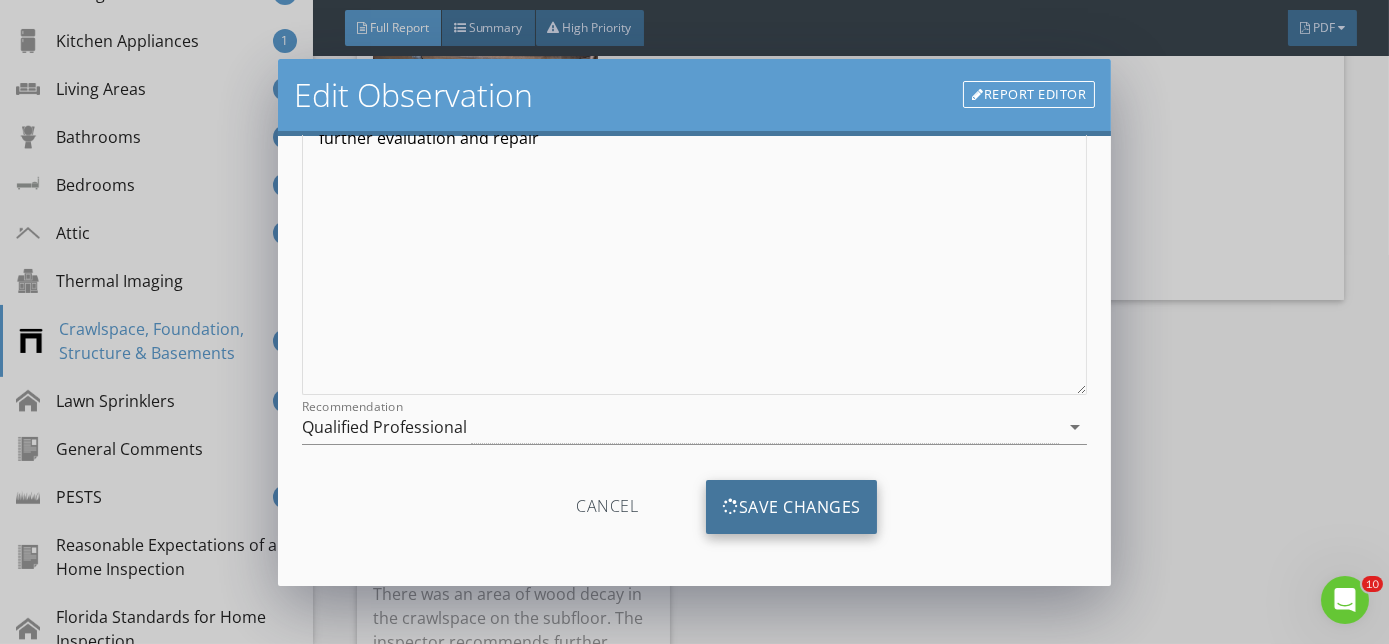 scroll, scrollTop: 29, scrollLeft: 0, axis: vertical 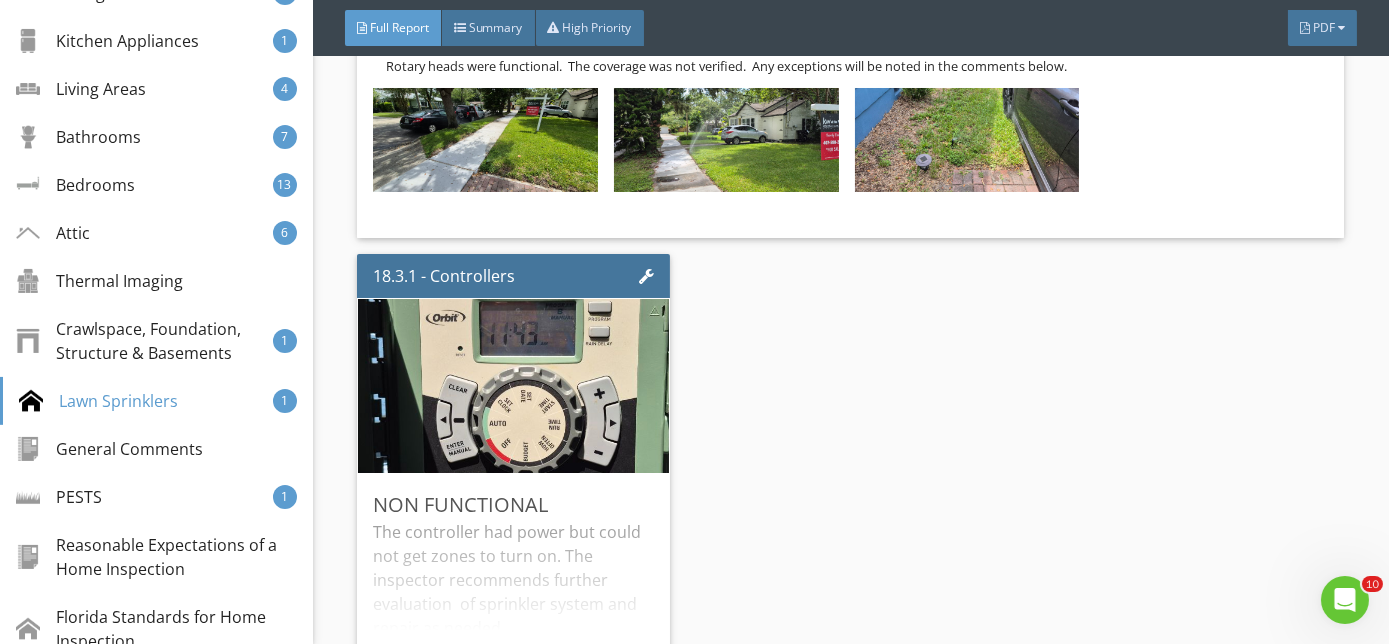 click on "18.3.1 - Controllers
Non functional
The controller had power but could not get zones to turn on. The inspector recommends further evaluation  of sprinkler system and repair as needed.    Qualified Professional
Edit" at bounding box center [850, 494] 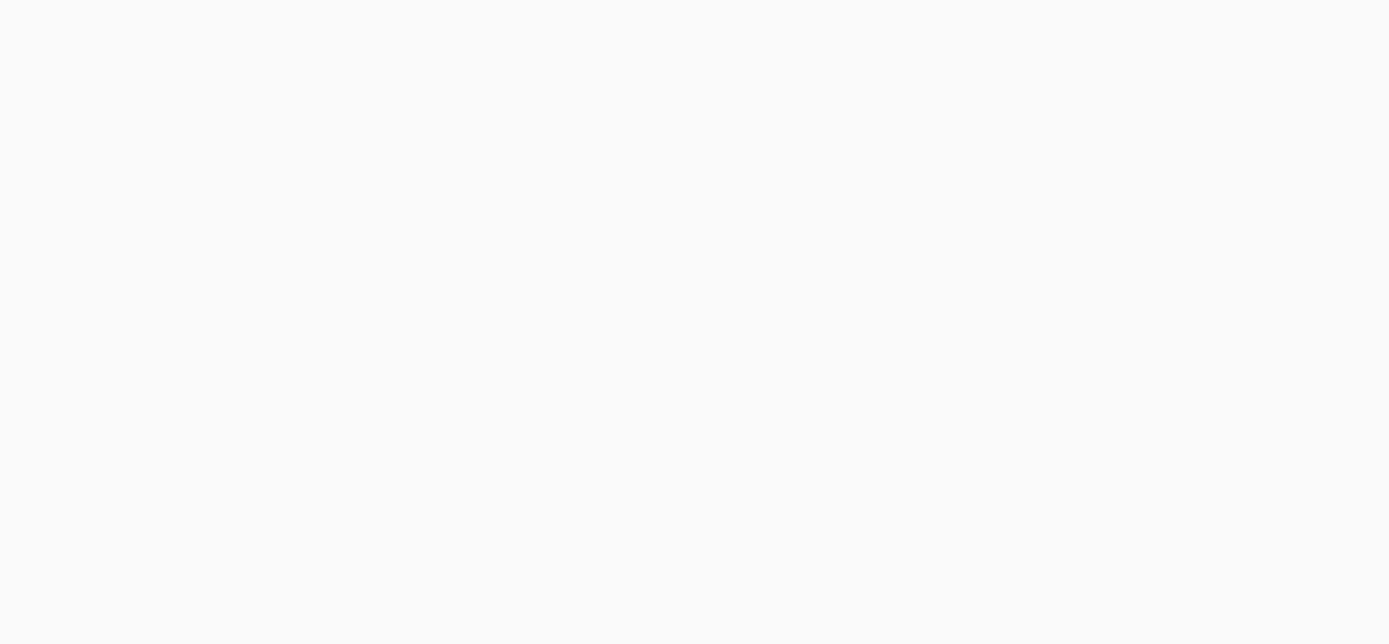 scroll, scrollTop: 0, scrollLeft: 0, axis: both 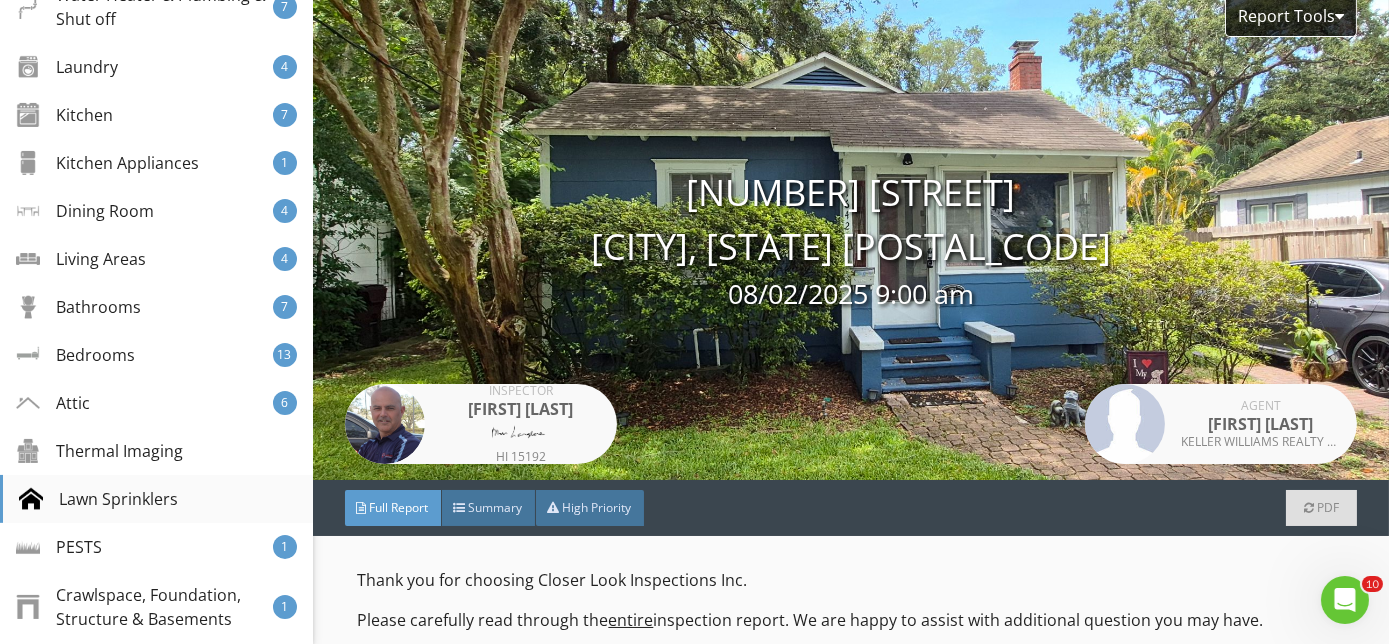 click on "Lawn Sprinklers" at bounding box center (98, 499) 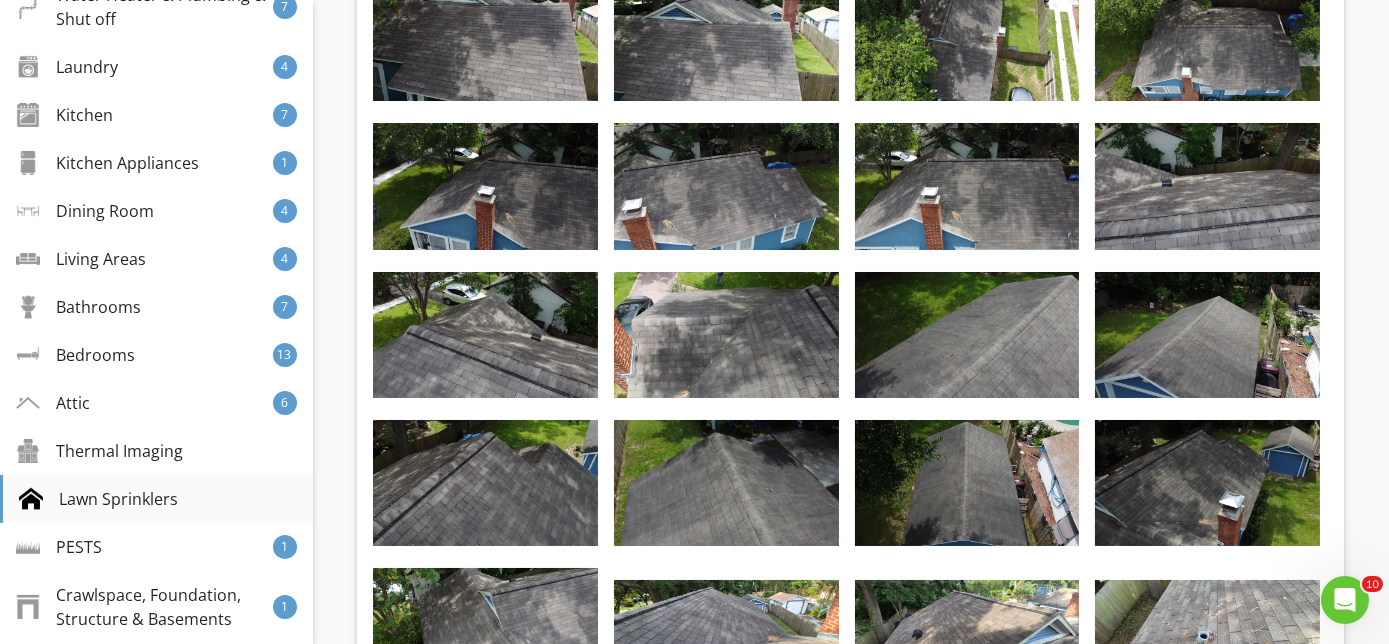click on "Lawn Sprinklers" at bounding box center [98, 499] 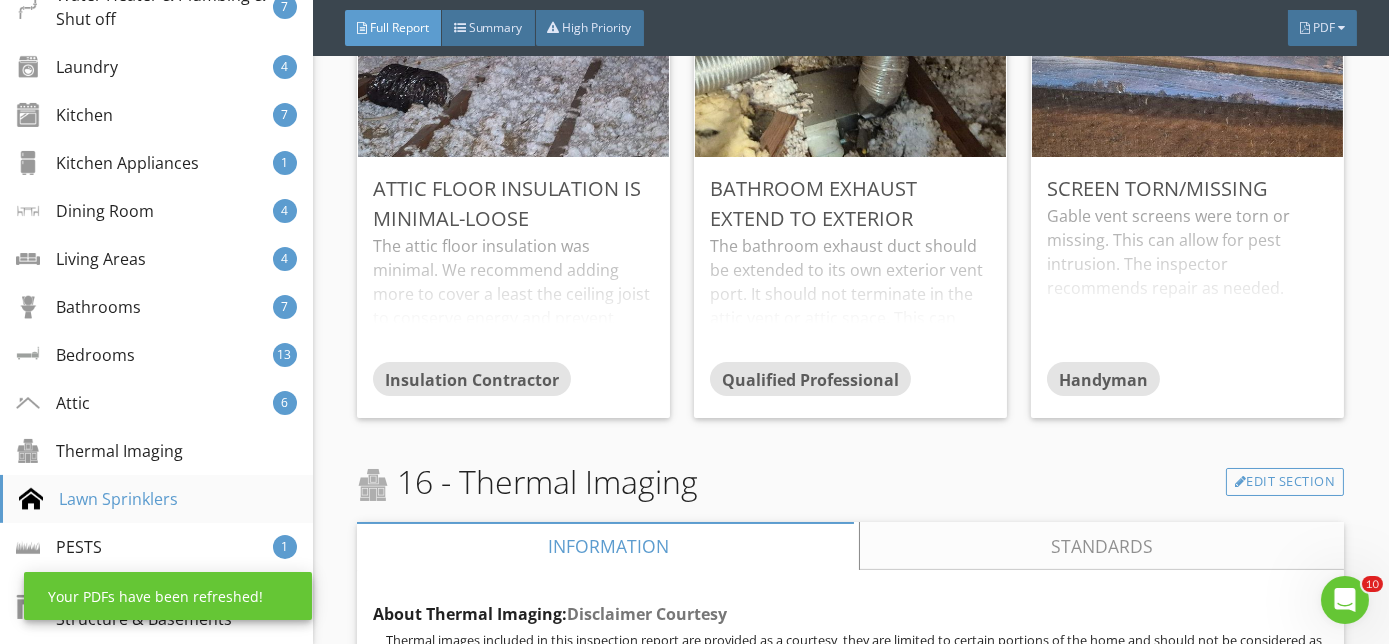 scroll, scrollTop: 48559, scrollLeft: 0, axis: vertical 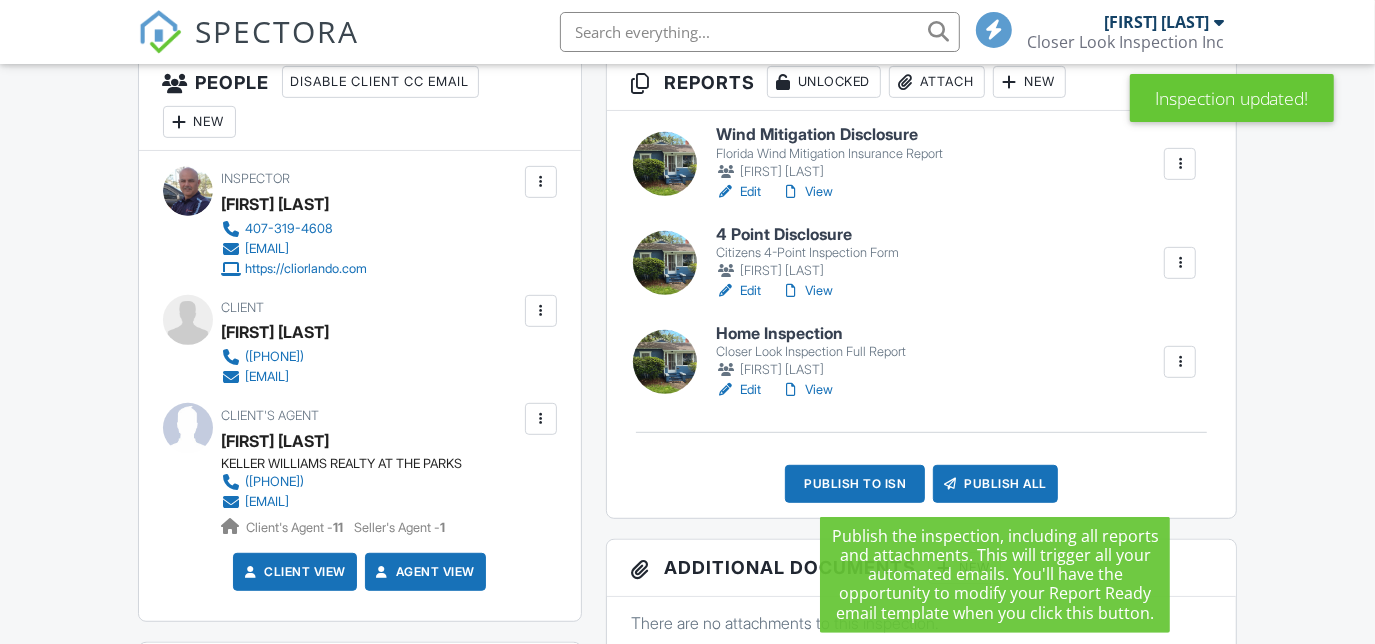 click on "Publish All" at bounding box center [995, 484] 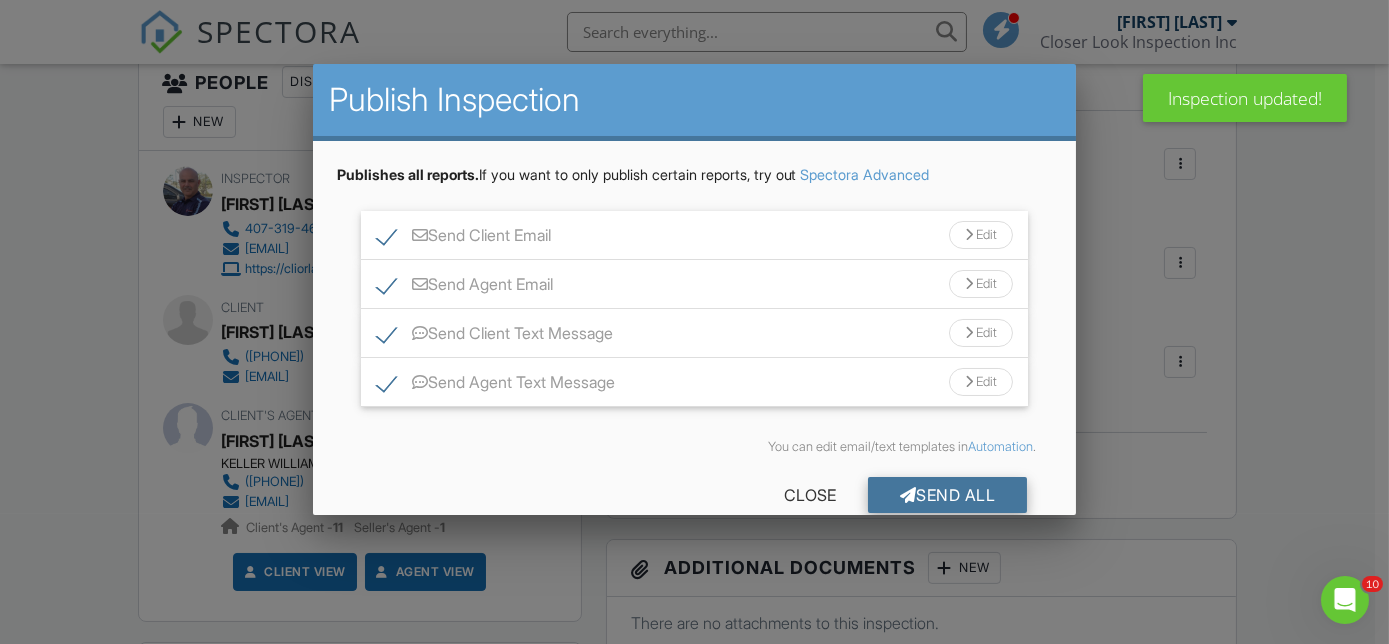 scroll, scrollTop: 0, scrollLeft: 0, axis: both 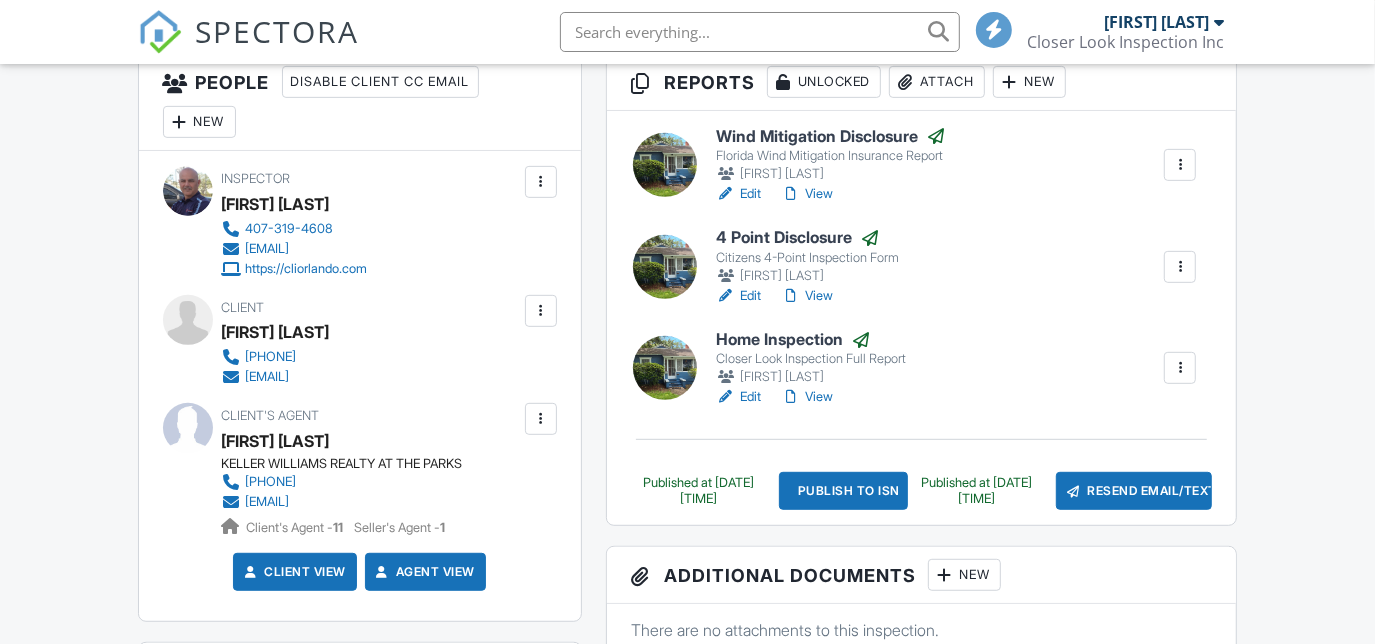 click on "Publish to ISN" at bounding box center (844, 491) 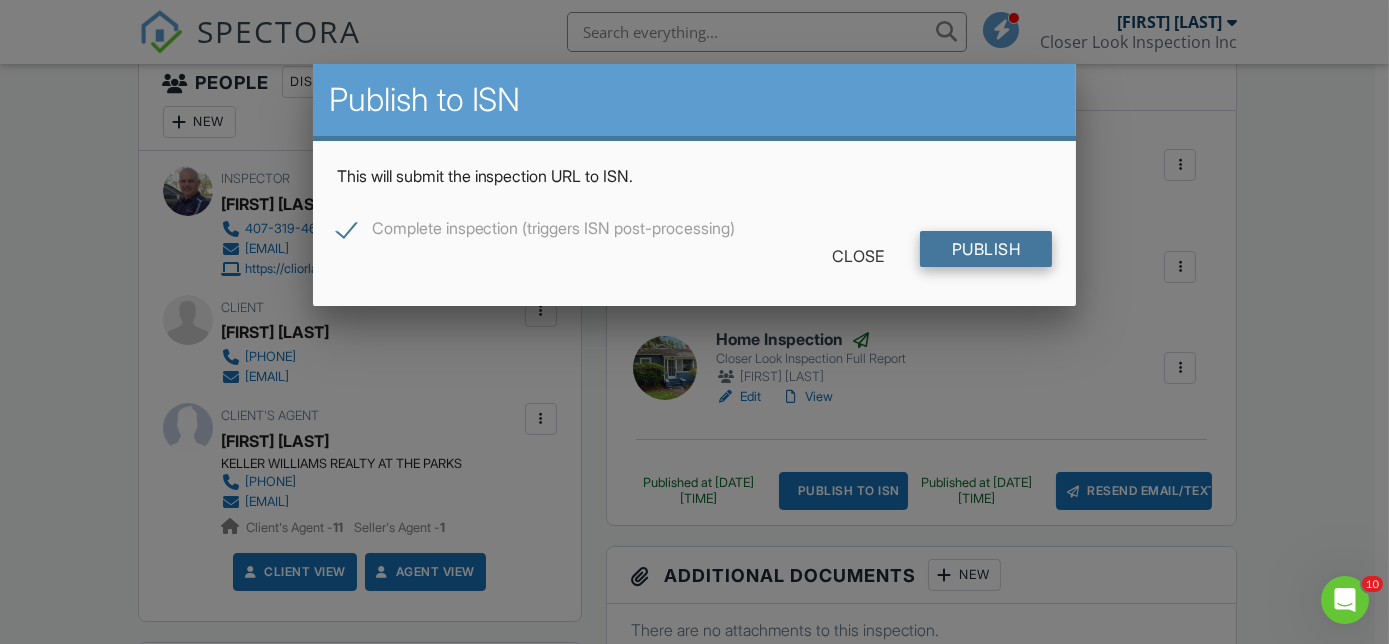 scroll, scrollTop: 0, scrollLeft: 0, axis: both 